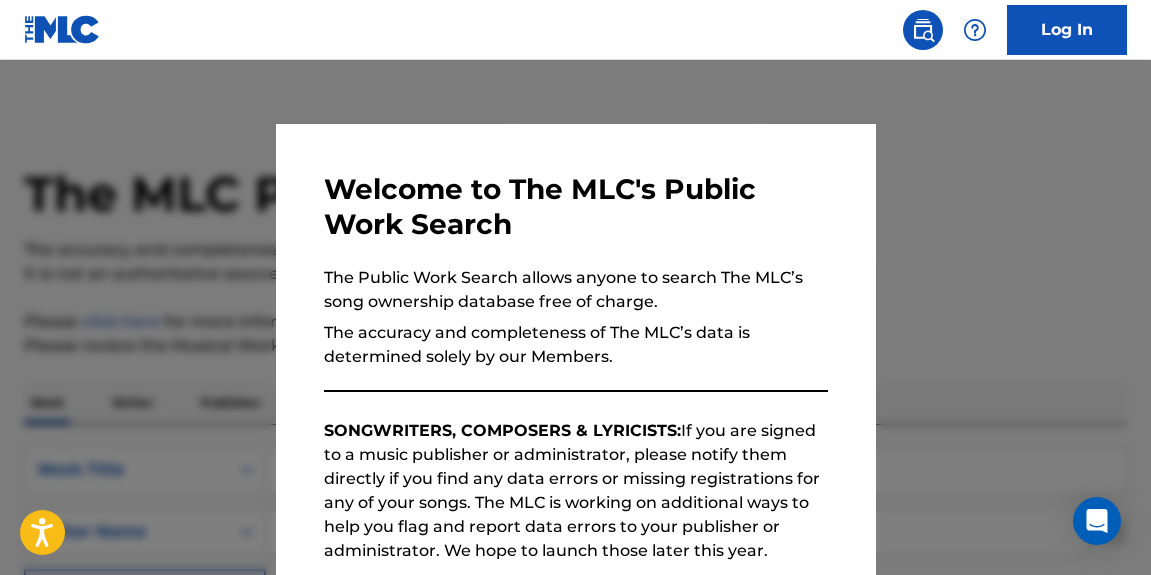 scroll, scrollTop: 657, scrollLeft: 0, axis: vertical 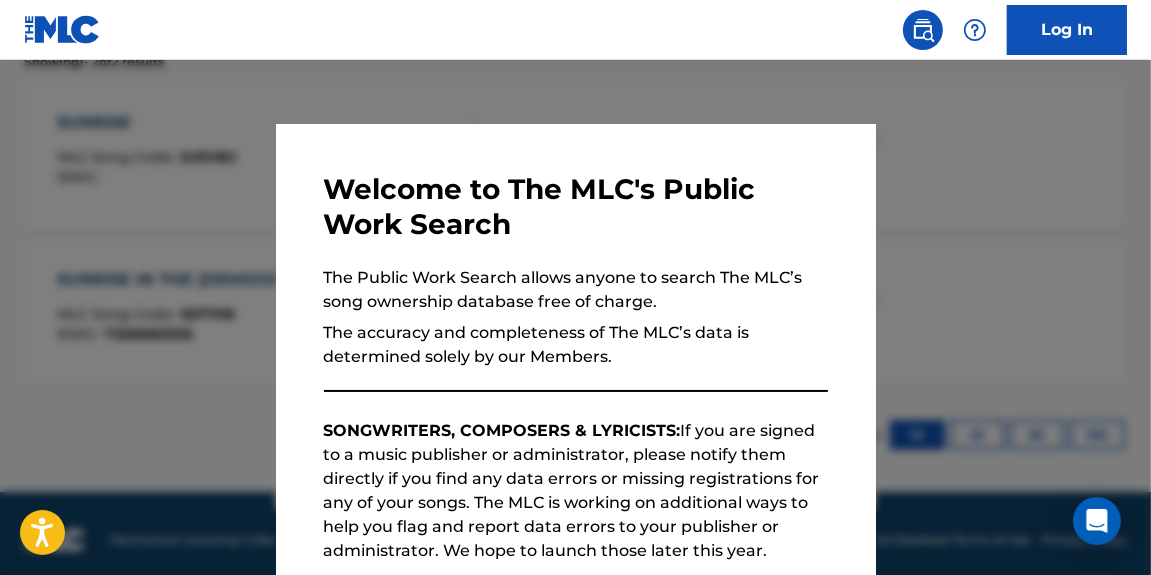 click at bounding box center [575, 347] 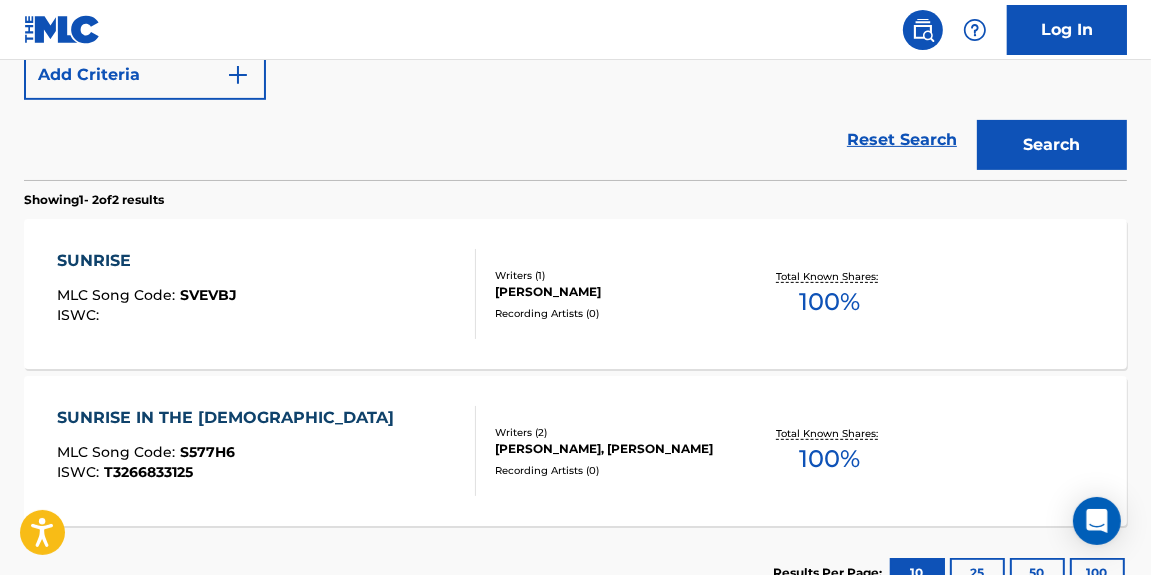scroll, scrollTop: 214, scrollLeft: 0, axis: vertical 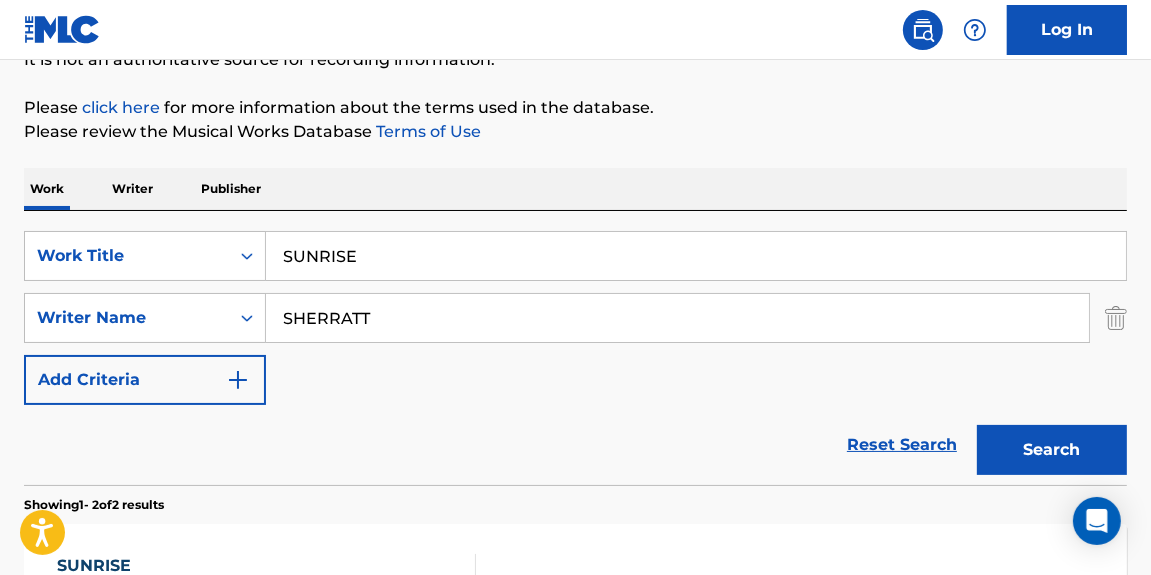 drag, startPoint x: 8, startPoint y: 153, endPoint x: -52, endPoint y: 111, distance: 73.239334 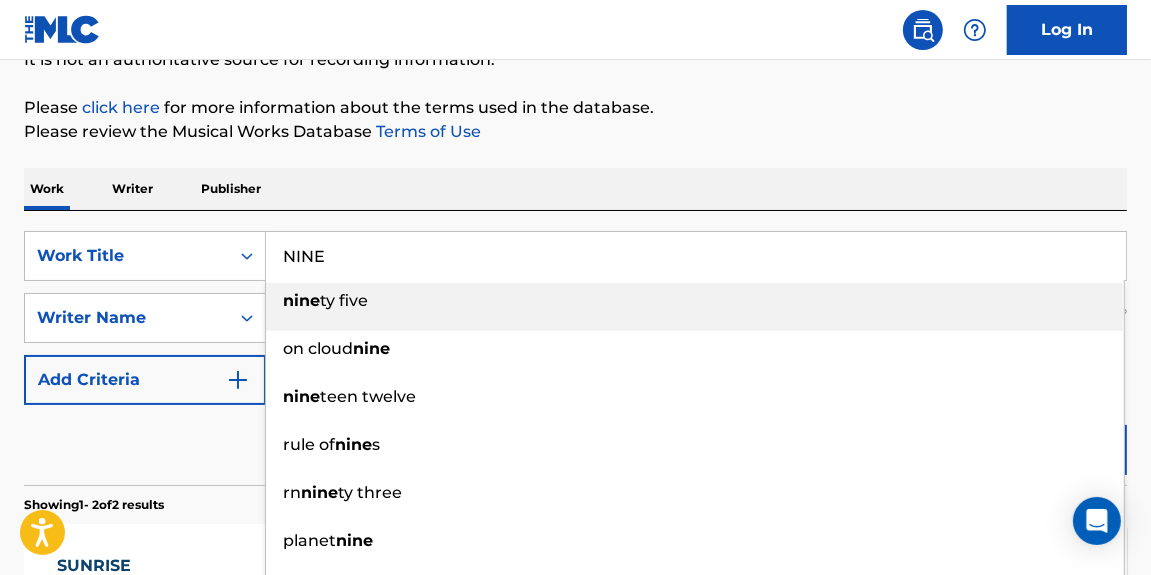 type on "NINE" 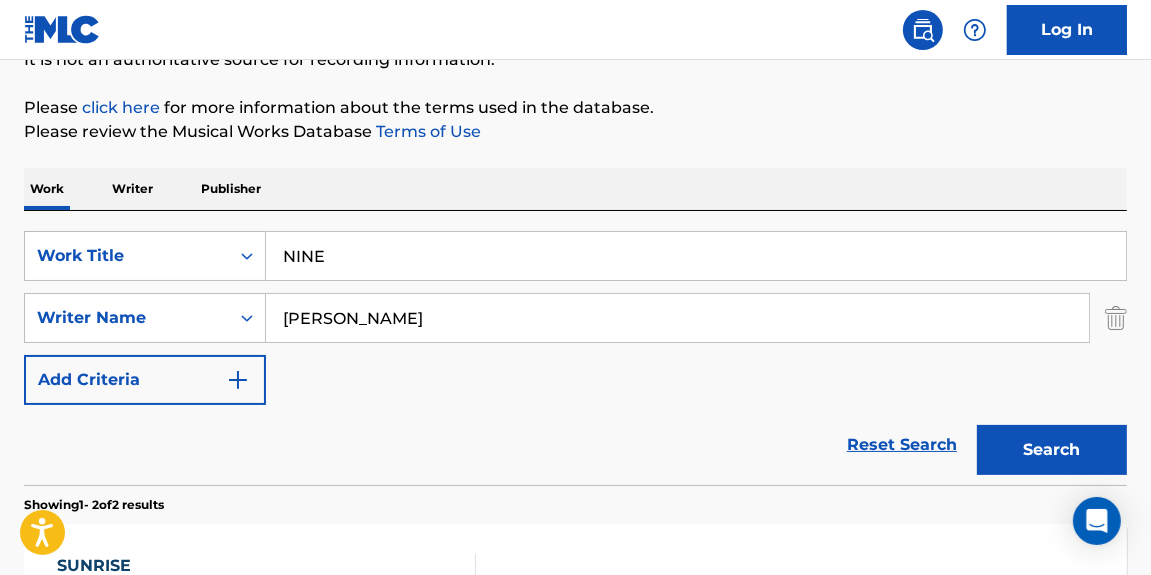 type on "[PERSON_NAME]" 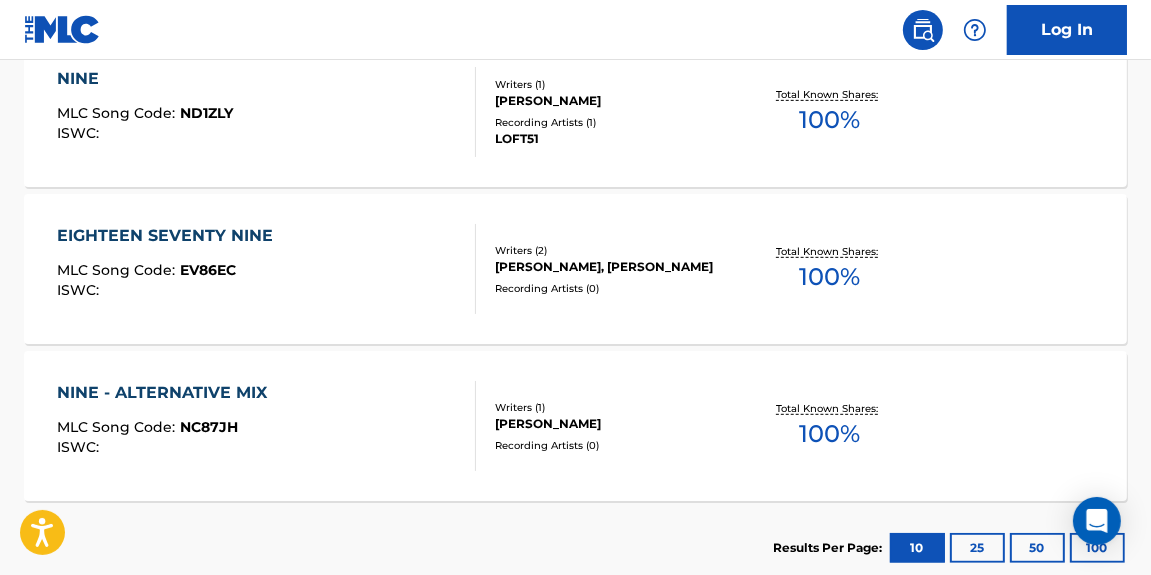 scroll, scrollTop: 766, scrollLeft: 0, axis: vertical 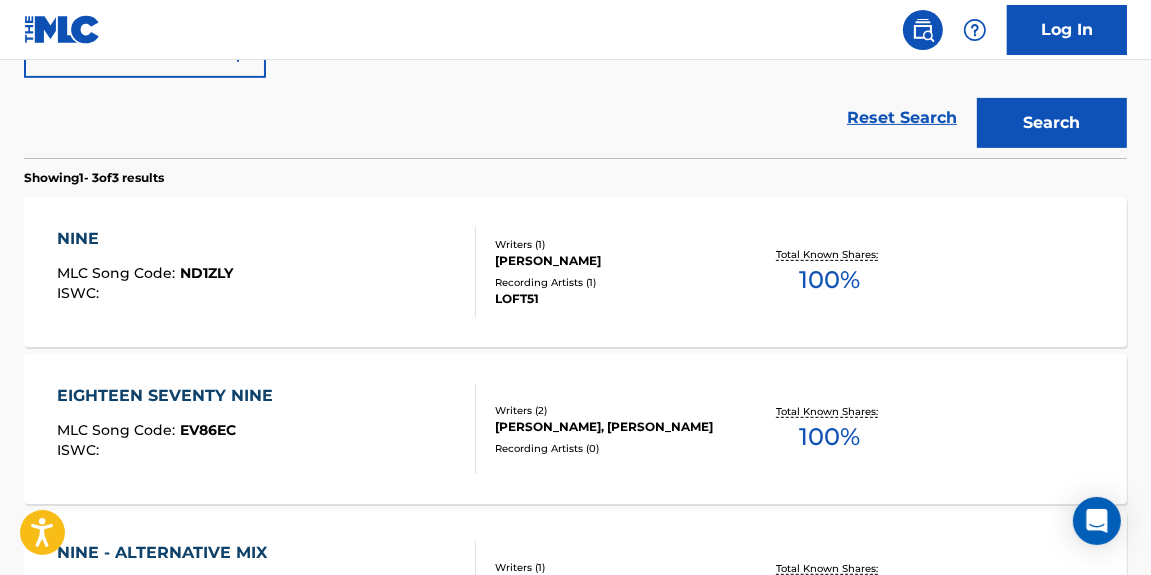 click on "Total Known Shares: 100 %" at bounding box center (829, 272) 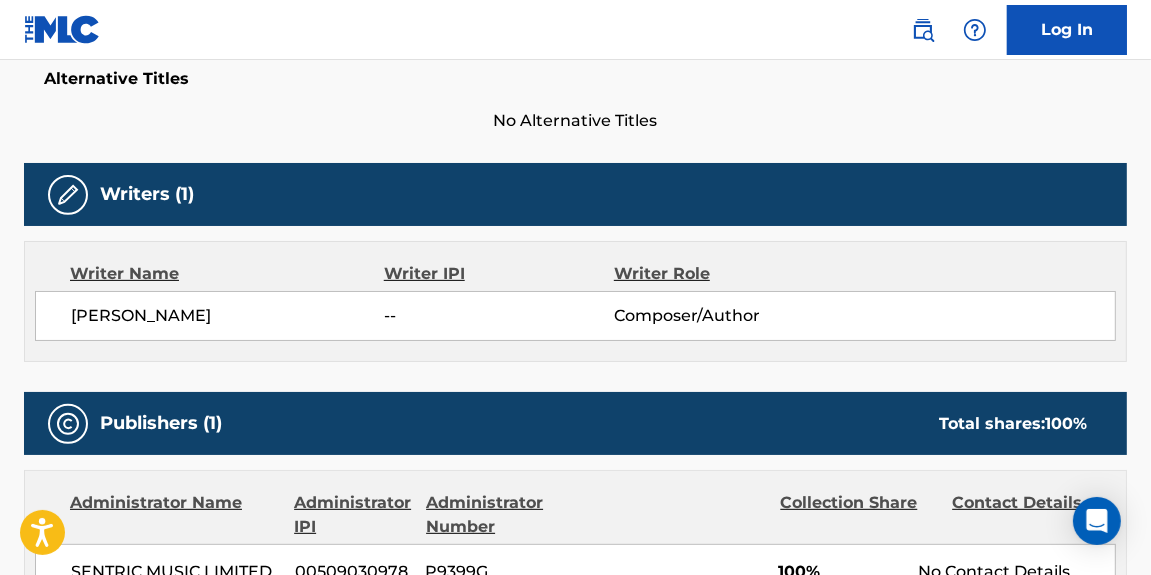 scroll, scrollTop: 0, scrollLeft: 0, axis: both 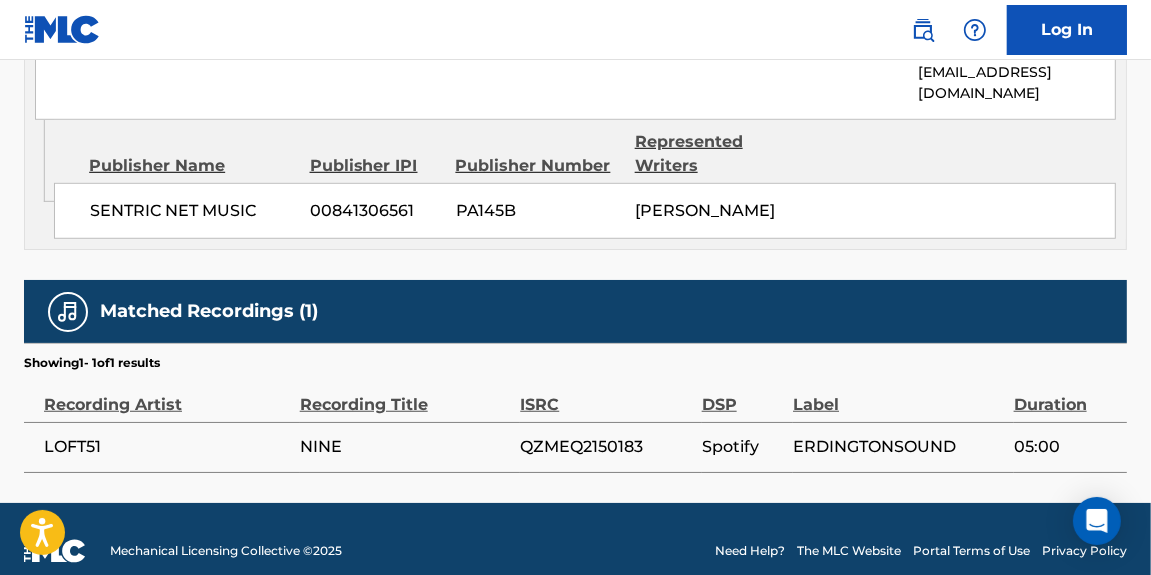 click on "QZMEQ2150183" at bounding box center (605, 447) 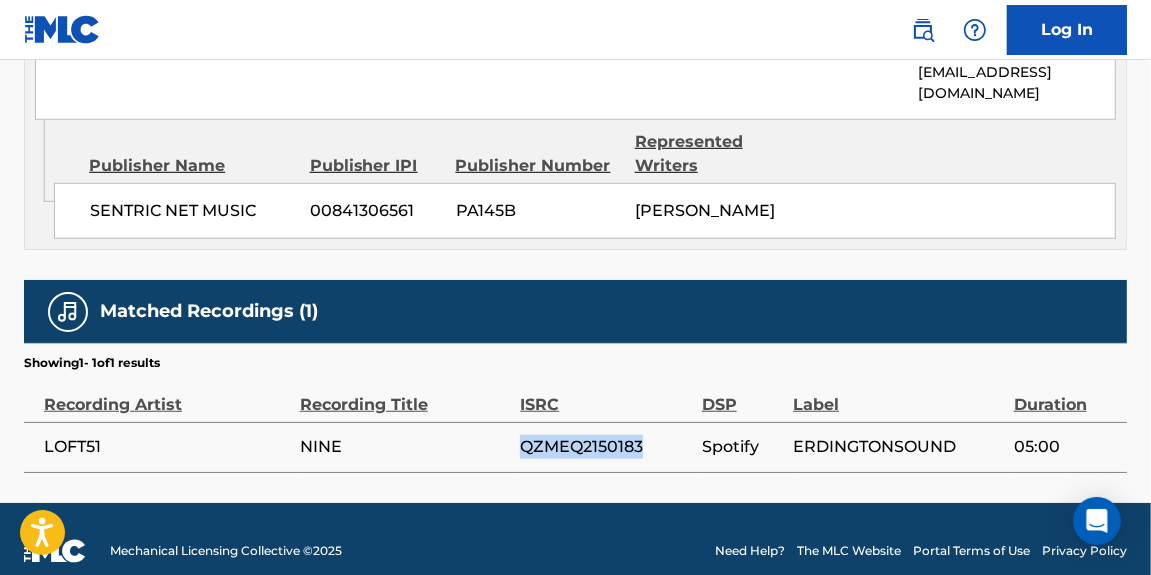 click on "QZMEQ2150183" at bounding box center [605, 447] 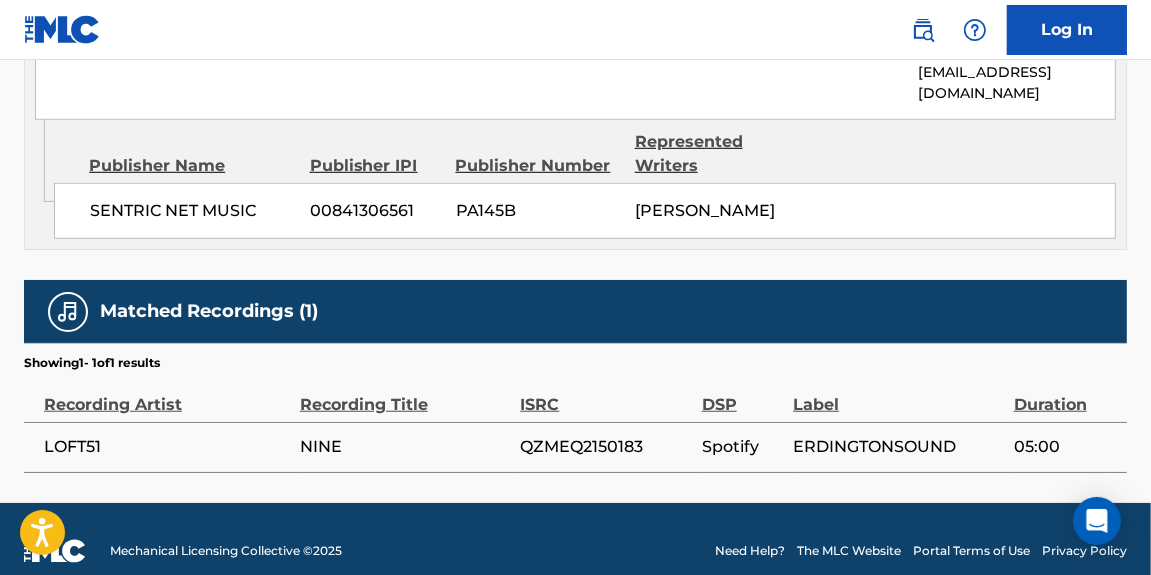 drag, startPoint x: 605, startPoint y: 428, endPoint x: 580, endPoint y: 419, distance: 26.57066 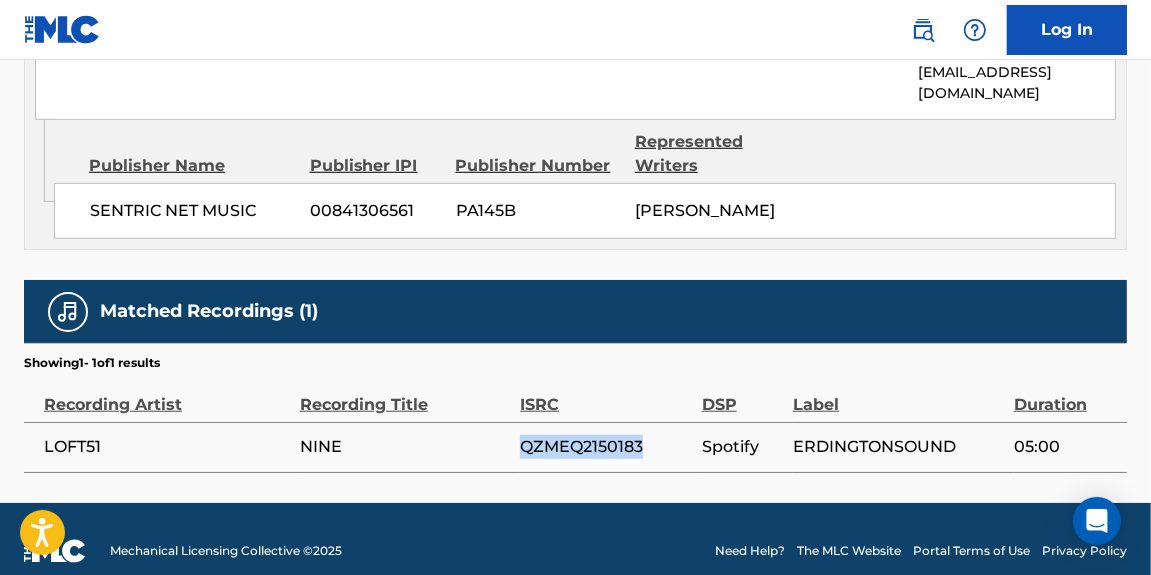 click on "QZMEQ2150183" at bounding box center (605, 447) 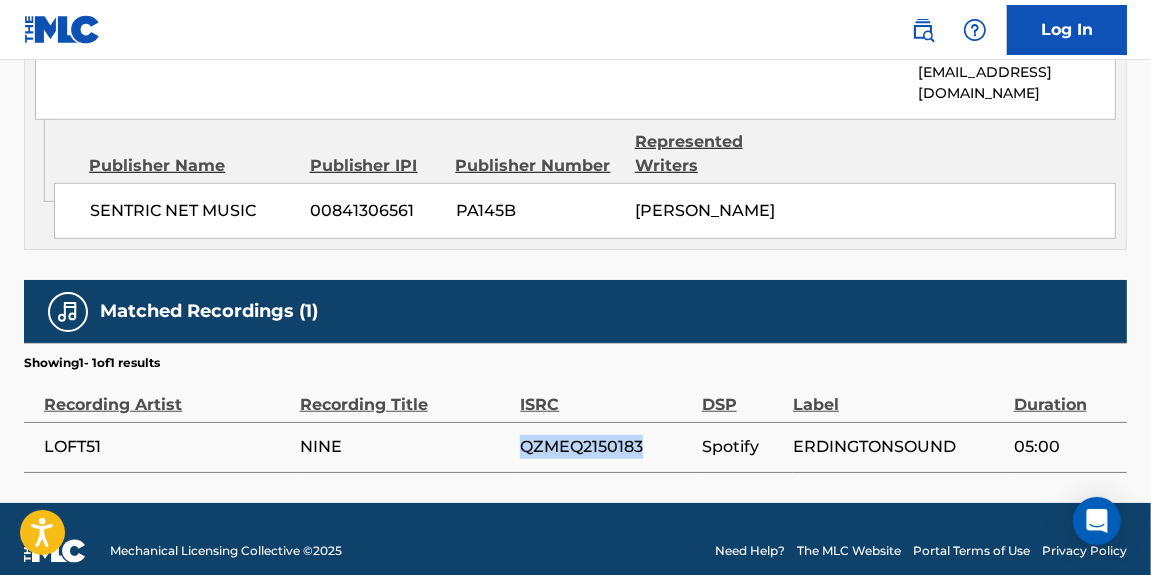 copy on "QZMEQ2150183" 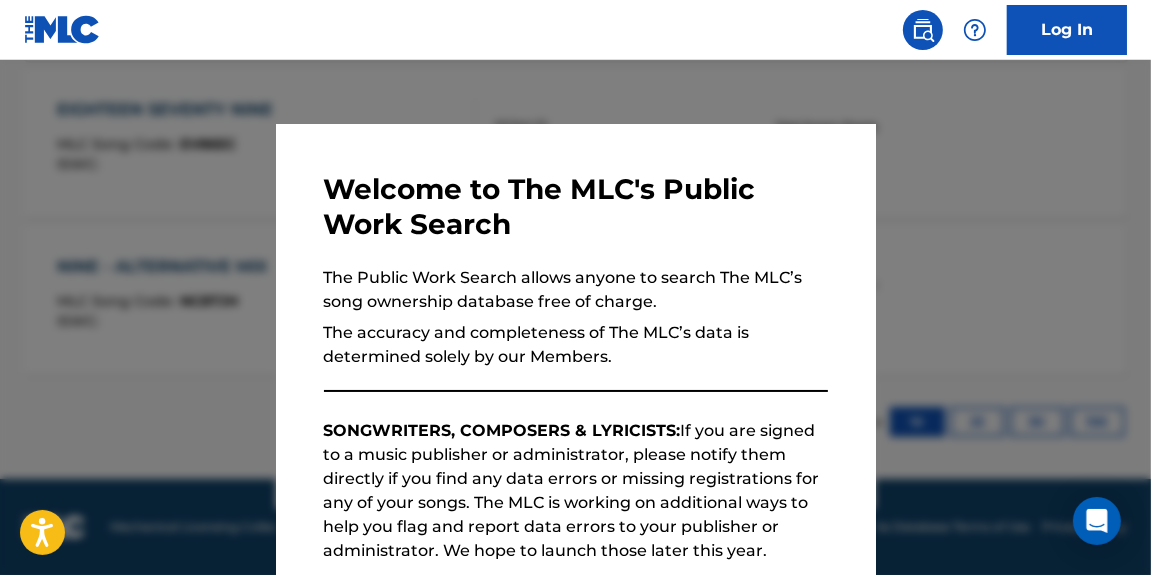 scroll, scrollTop: 656, scrollLeft: 0, axis: vertical 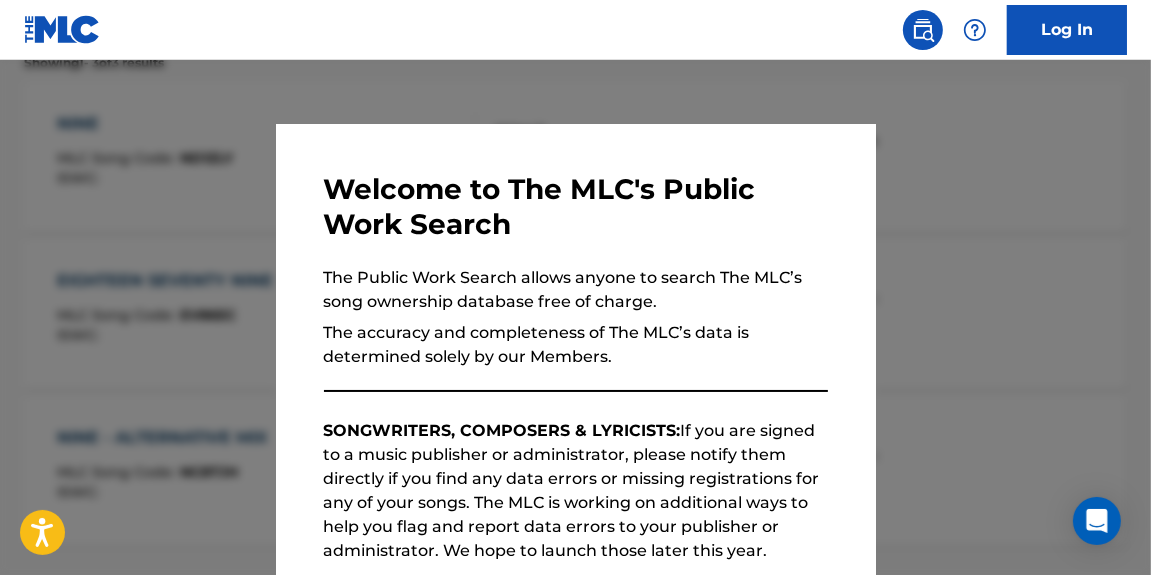 click at bounding box center [575, 347] 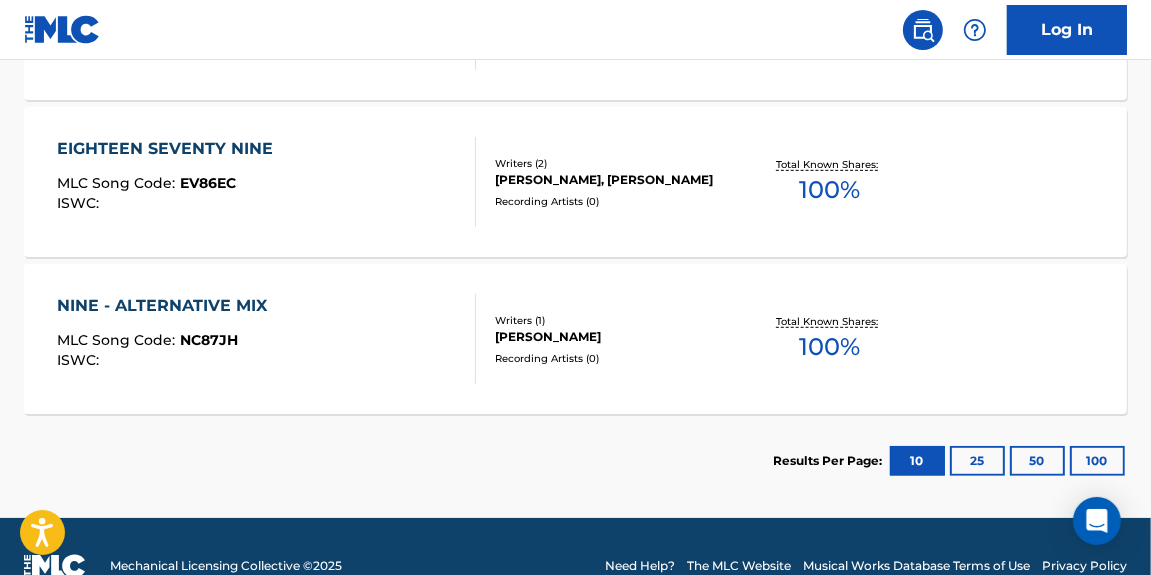 scroll, scrollTop: 795, scrollLeft: 0, axis: vertical 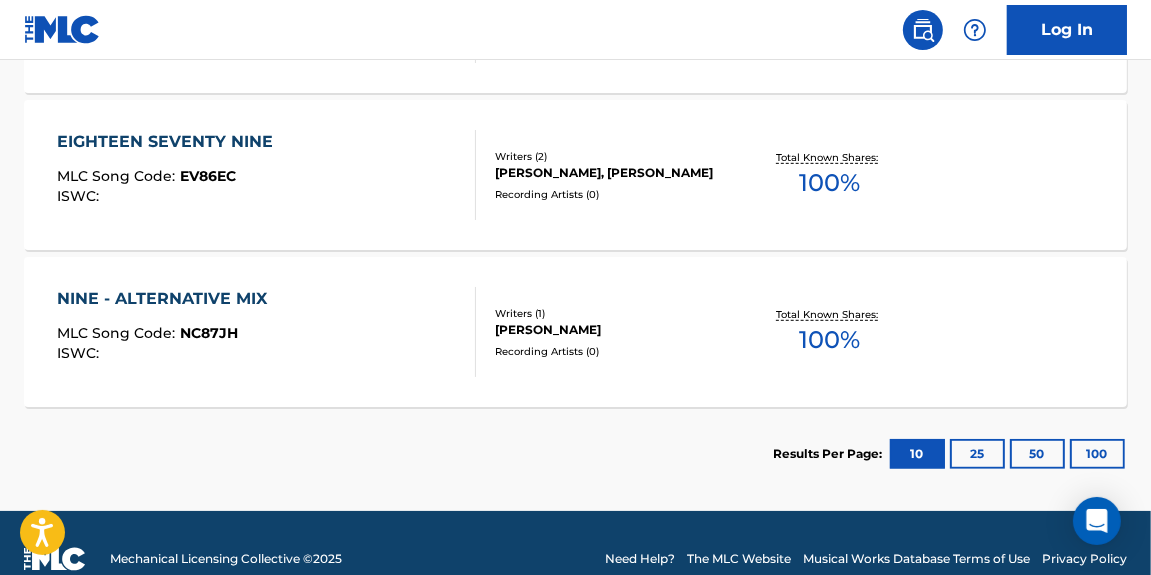click on "100 %" at bounding box center (829, 340) 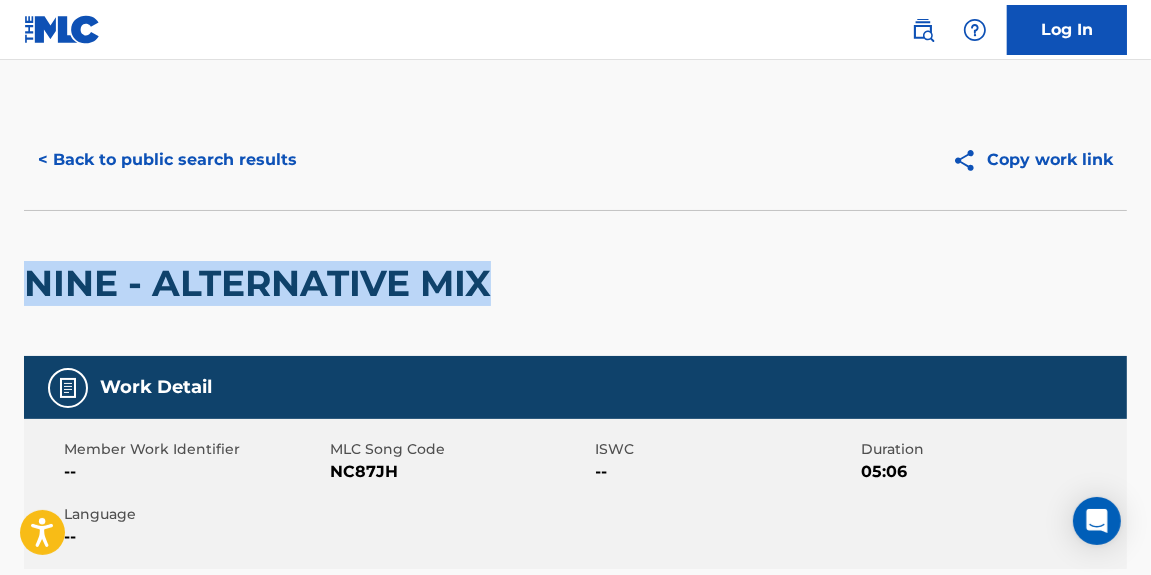 drag, startPoint x: 1155, startPoint y: 203, endPoint x: 1165, endPoint y: 319, distance: 116.43024 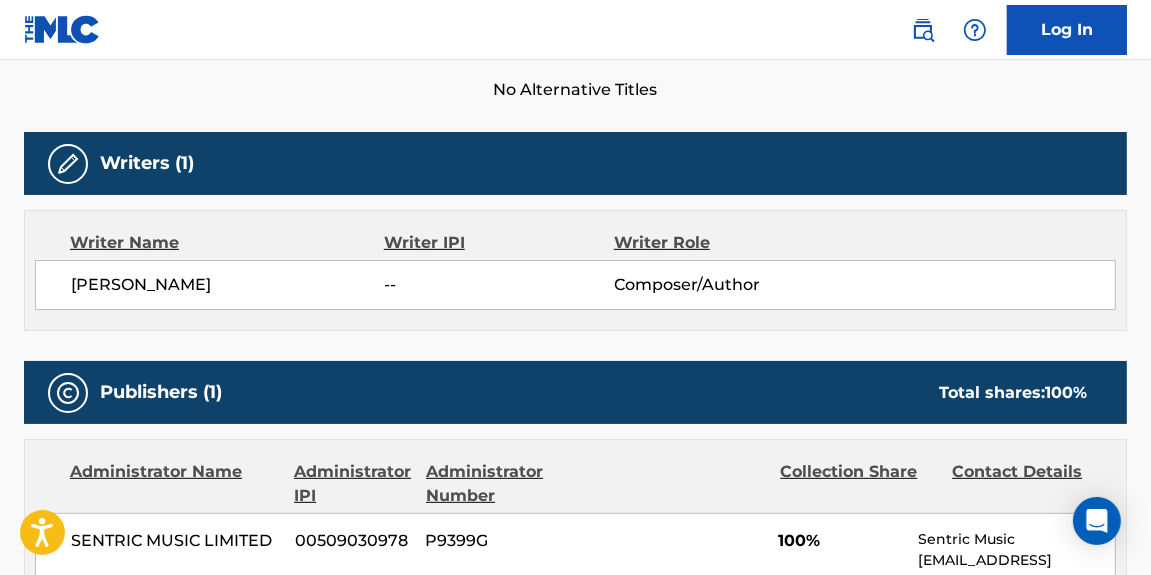 scroll, scrollTop: 519, scrollLeft: 0, axis: vertical 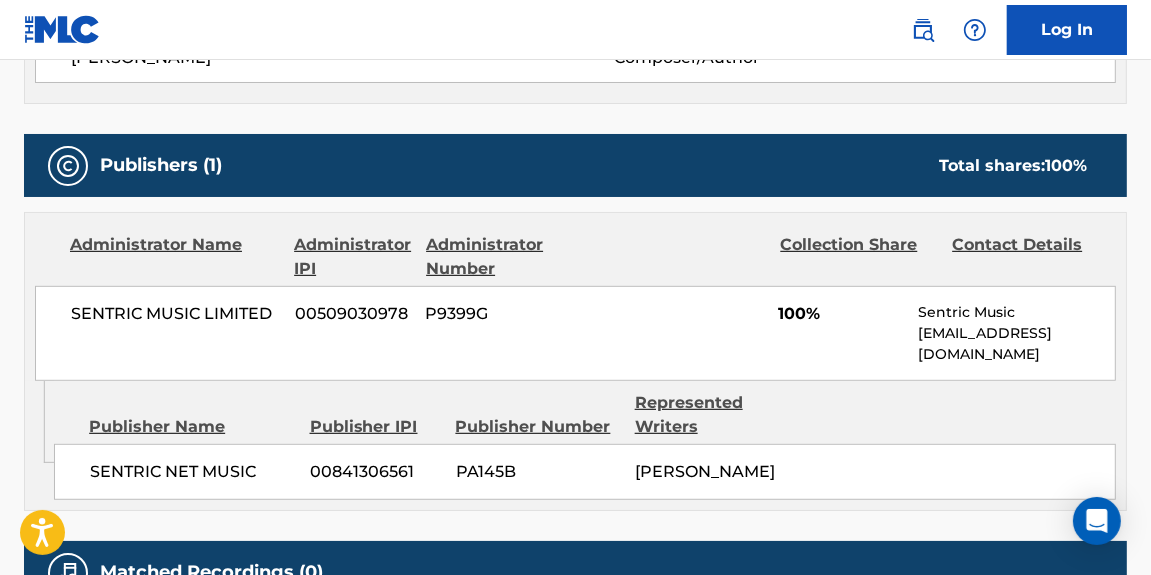 click on "Accessibility Screen-Reader Guide, Feedback, and Issue Reporting | New window Consent Details [#IABV2SETTINGS#] About This website uses cookies We use cookies to personalise content and ads, to provide social media features and to analyse our traffic. We also share information about your use of our site with our social media, advertising and analytics partners who may combine it with other information that you’ve provided to them or that they’ve collected from your use of their services. You consent to our cookies if you continue to use our website. Consent Selection Necessary   Preferences   Statistics   Marketing   Show details Details Necessary    41   Necessary cookies help make a website usable by enabling basic functions like page navigation and access to secure areas of the website. The website cannot function properly without these cookies.  Meta Platforms, Inc. 3 Learn more about this provider lastExternalReferrer Detects how the user reached the website by registering their last URL-address. 4 3" at bounding box center [575, -512] 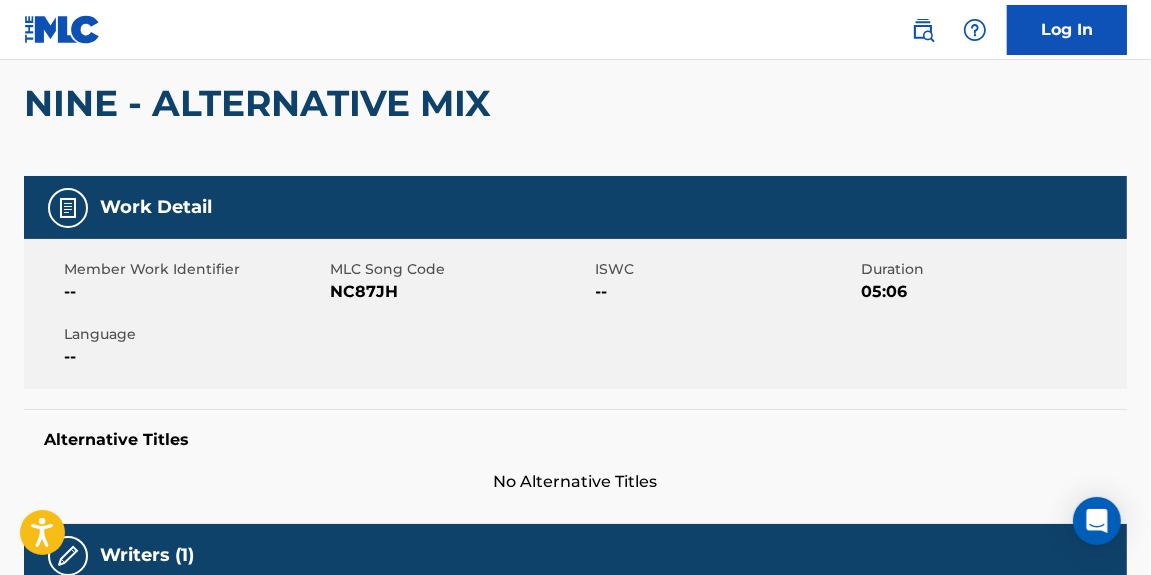 scroll, scrollTop: 148, scrollLeft: 0, axis: vertical 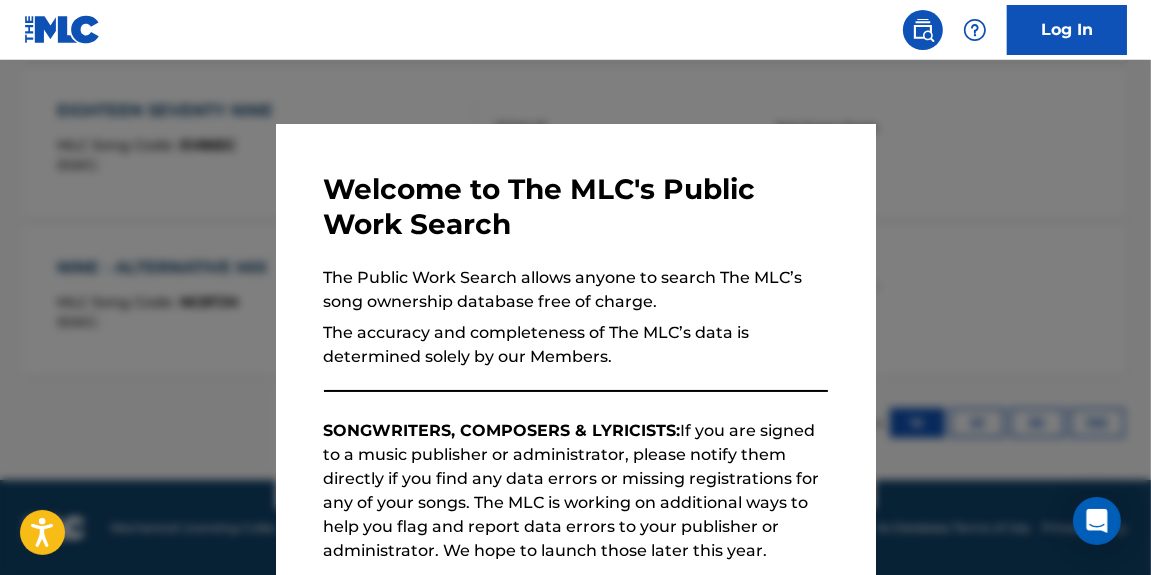 click at bounding box center (575, 347) 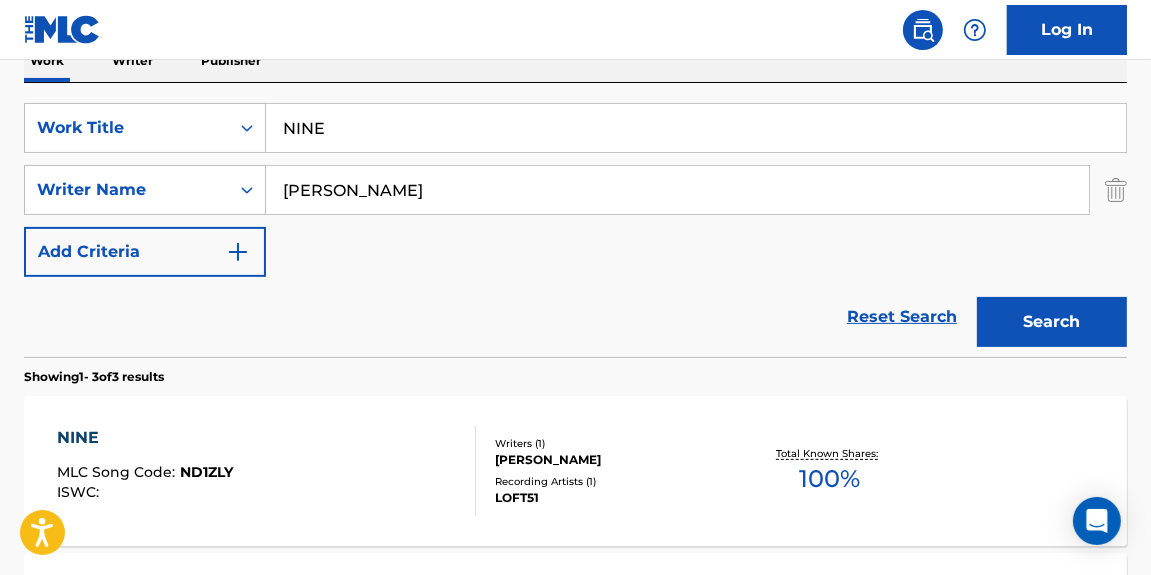 scroll, scrollTop: 247, scrollLeft: 0, axis: vertical 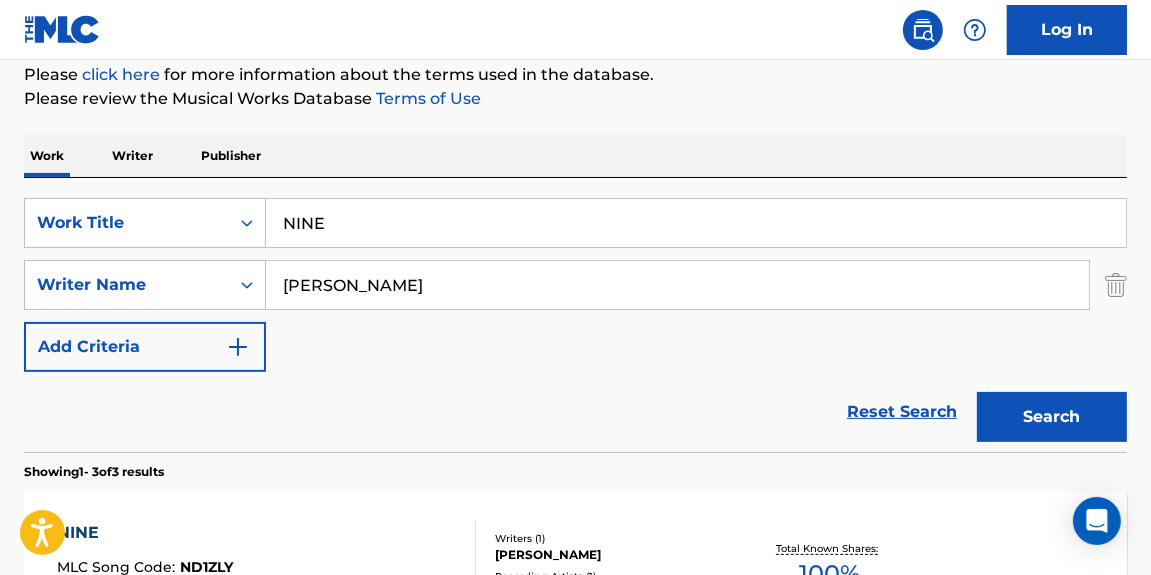 click on "Work Writer Publisher SearchWithCriteria6a0e3fd0-66e1-49c2-b287-ef4b65d0a326 Work Title NINE SearchWithCriteria99cb66ab-8757-4132-a21a-8124b100873b Writer Name [PERSON_NAME] Add Criteria Reset Search Search Showing  1  -   3  of  3   results   NINE MLC Song Code : ND1ZLY ISWC : Writers ( 1 ) [PERSON_NAME] Recording Artists ( 1 ) LOFT51 Total Known Shares: 100 % EIGHTEEN SEVENTY NINE MLC Song Code : EV86EC ISWC : Writers ( 2 ) [PERSON_NAME], [PERSON_NAME] Recording Artists ( 0 ) Total Known Shares: 100 % NINE - ALTERNATIVE MIX MLC Song Code : NC87JH ISWC : Writers ( 1 ) [PERSON_NAME] Recording Artists ( 0 ) Total Known Shares: 100 % Results Per Page: 10 25 50 100" at bounding box center [575, 592] 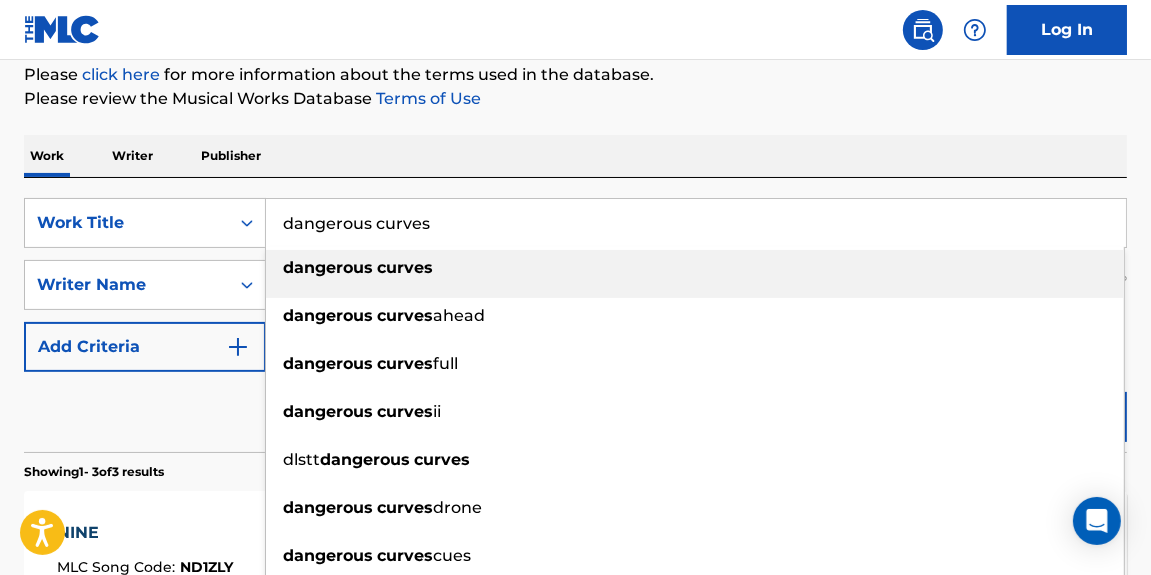 drag, startPoint x: 492, startPoint y: 159, endPoint x: 496, endPoint y: 144, distance: 15.524175 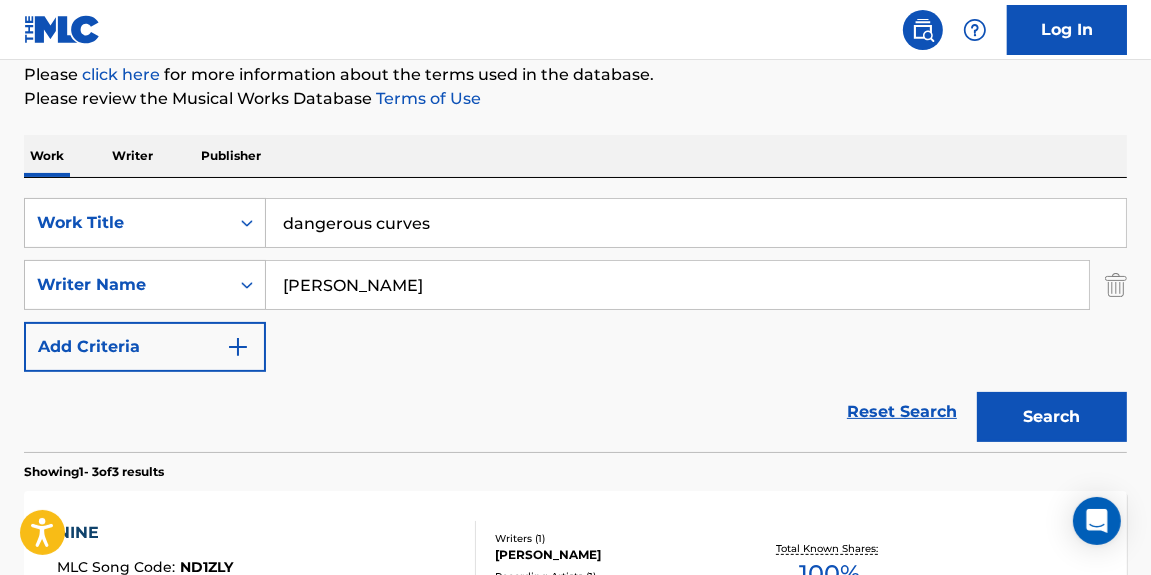 click on "Search" at bounding box center [1052, 417] 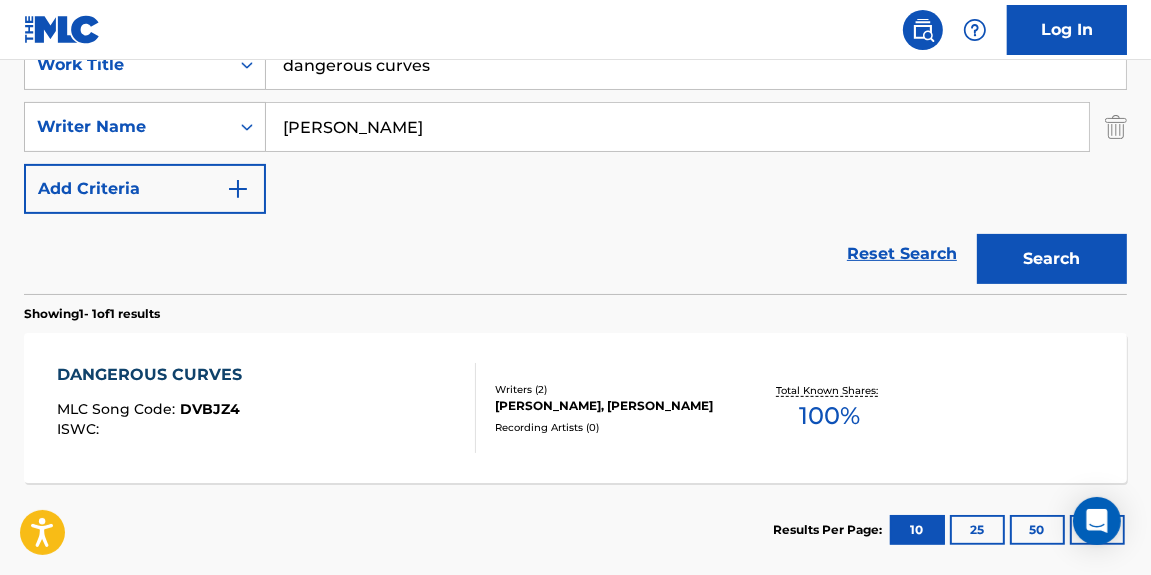 scroll, scrollTop: 424, scrollLeft: 0, axis: vertical 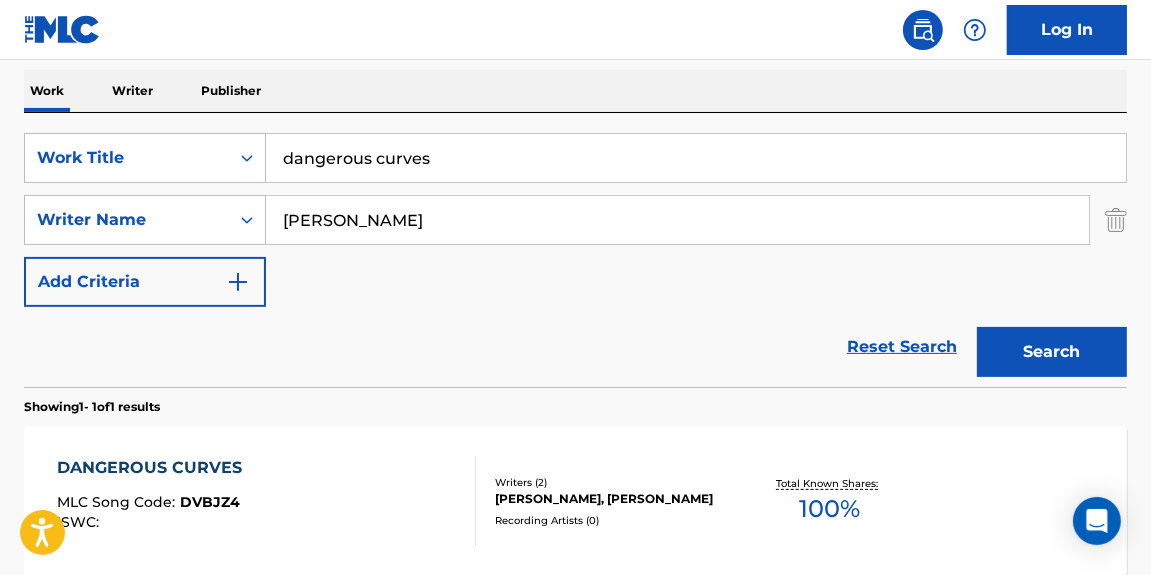 drag, startPoint x: 477, startPoint y: 165, endPoint x: 113, endPoint y: 103, distance: 369.24246 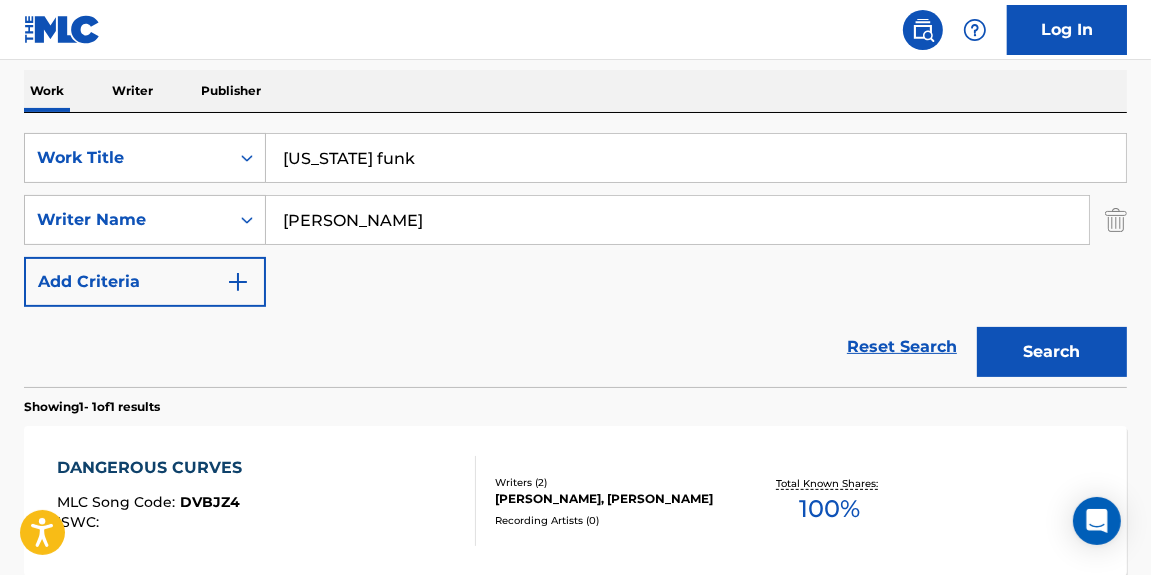 type on "[US_STATE] funk" 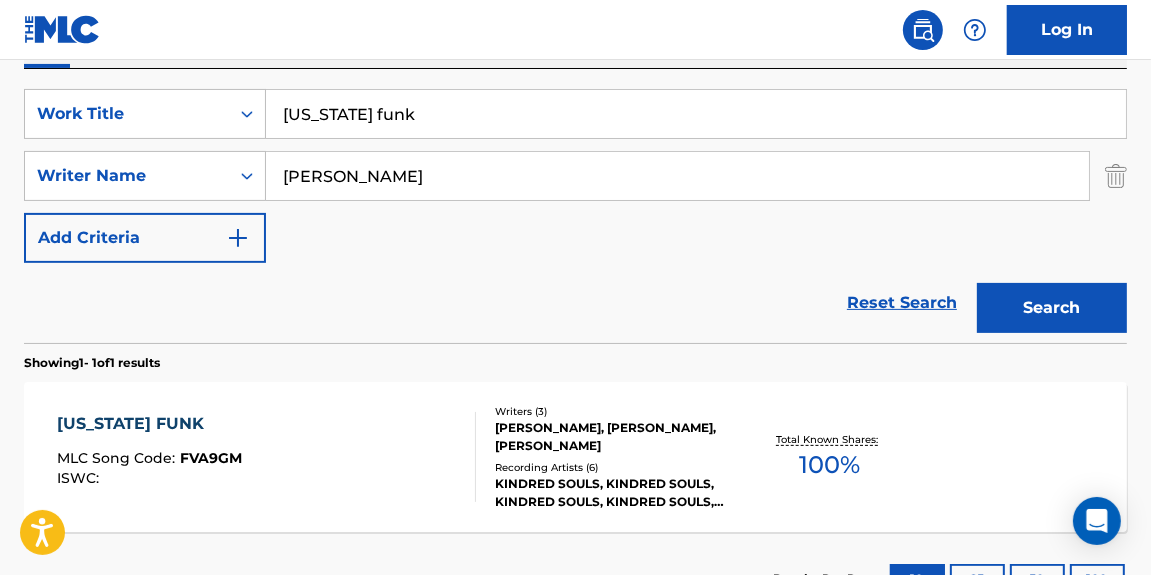 scroll, scrollTop: 433, scrollLeft: 0, axis: vertical 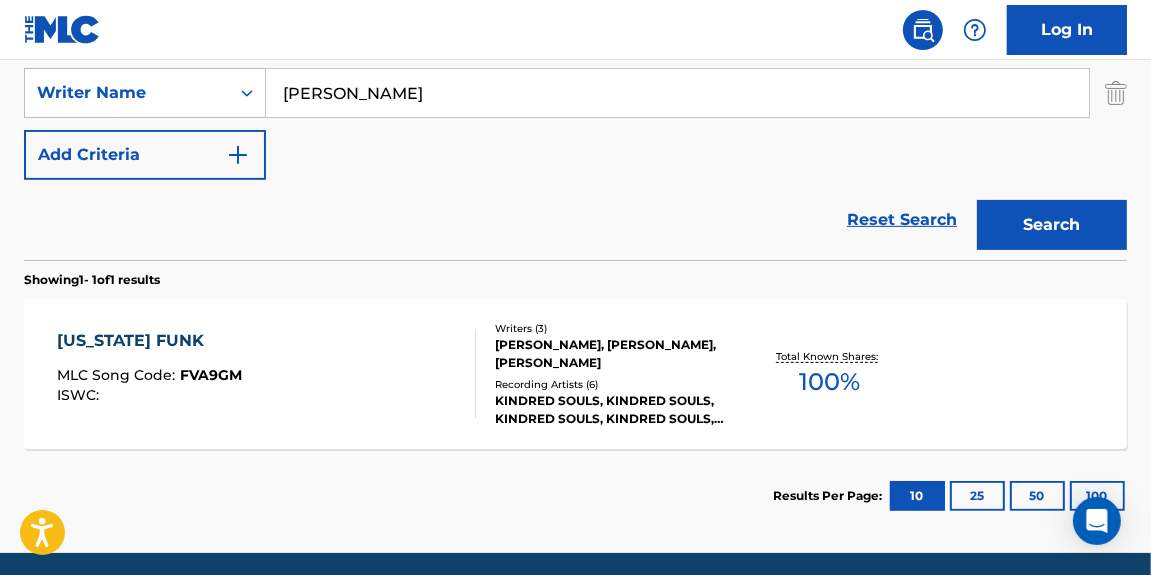 click on "Total Known Shares: 100 %" at bounding box center [829, 374] 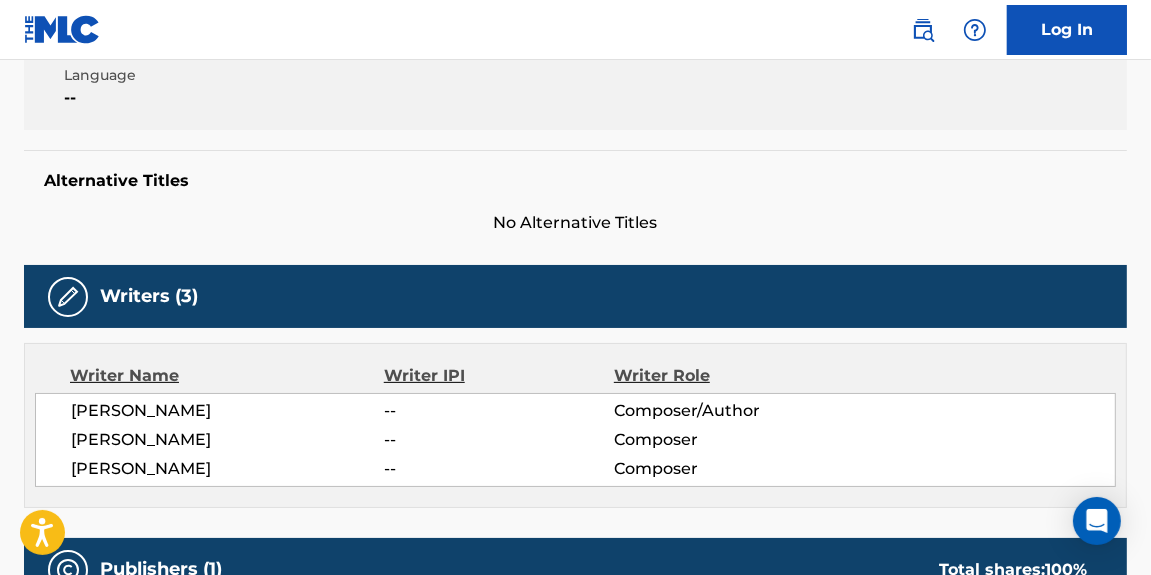 scroll, scrollTop: 0, scrollLeft: 0, axis: both 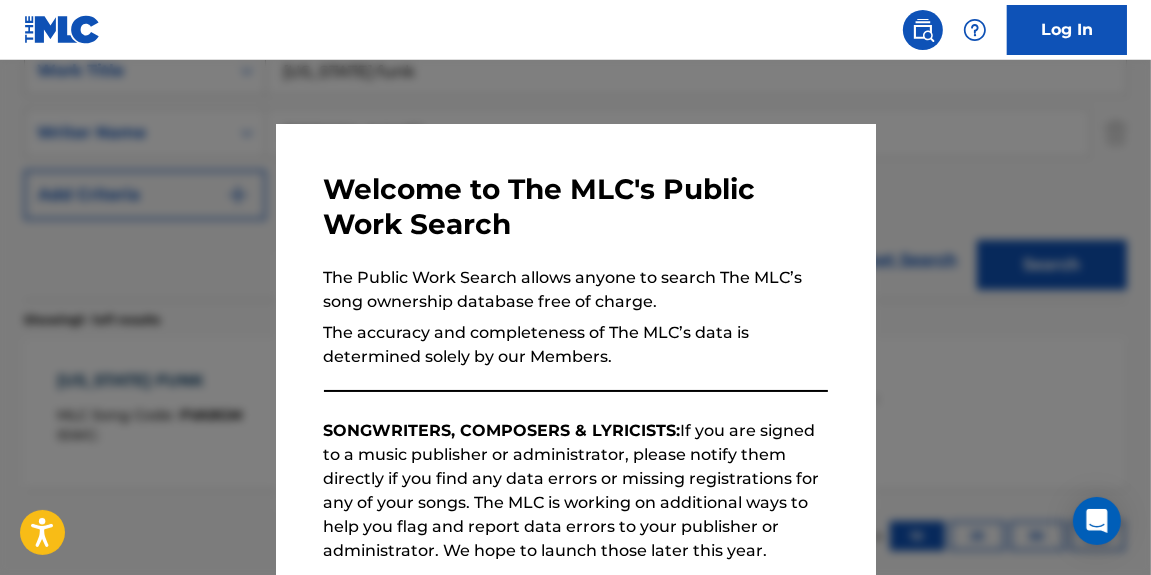 click at bounding box center [575, 347] 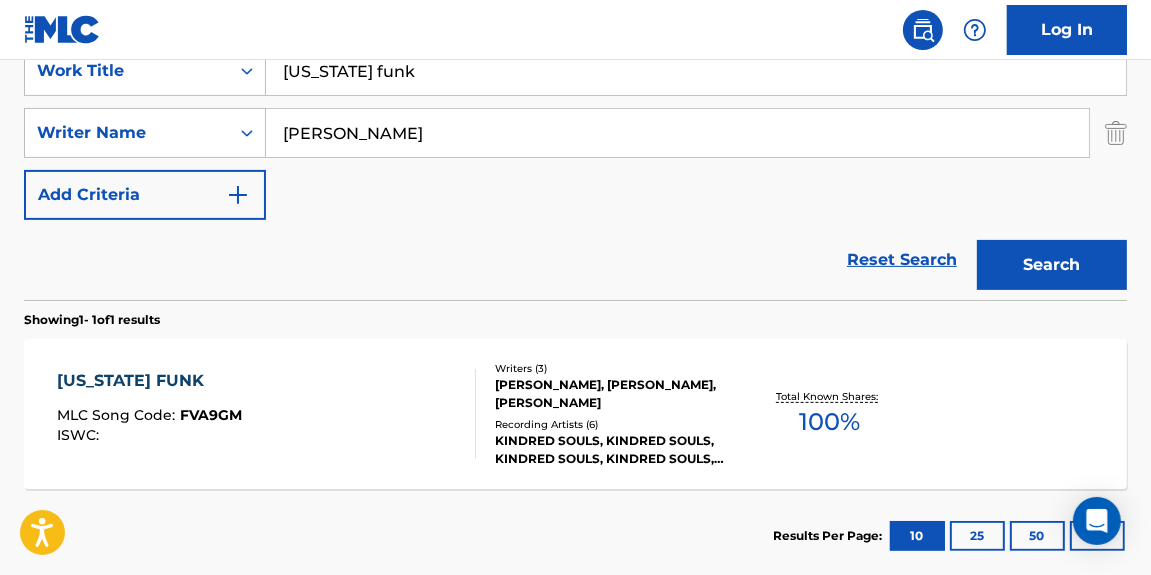 scroll, scrollTop: 336, scrollLeft: 0, axis: vertical 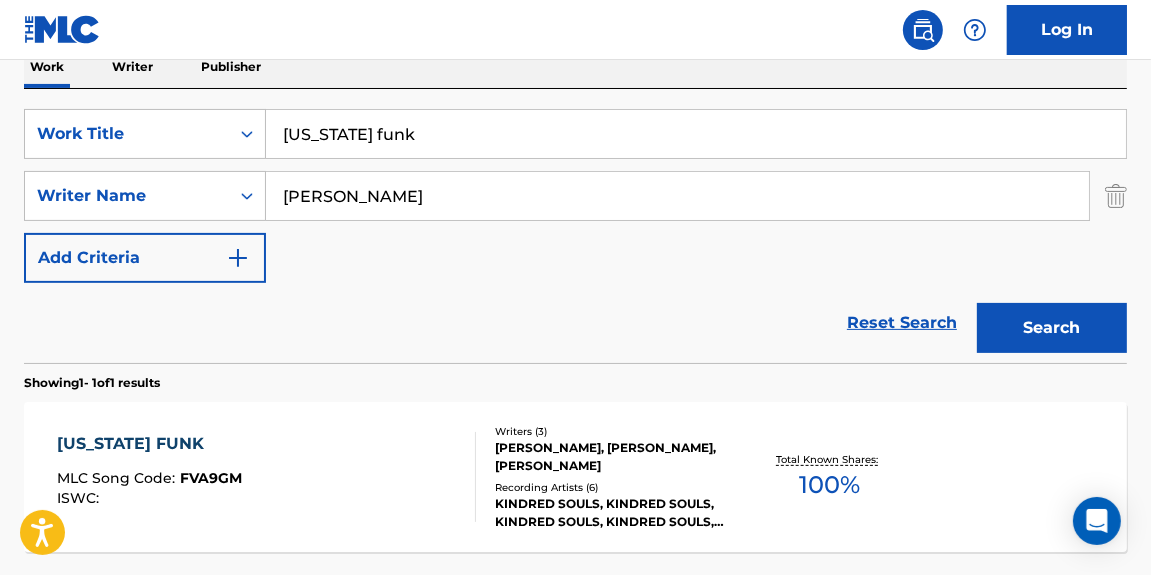 drag, startPoint x: 405, startPoint y: 115, endPoint x: 321, endPoint y: 83, distance: 89.88882 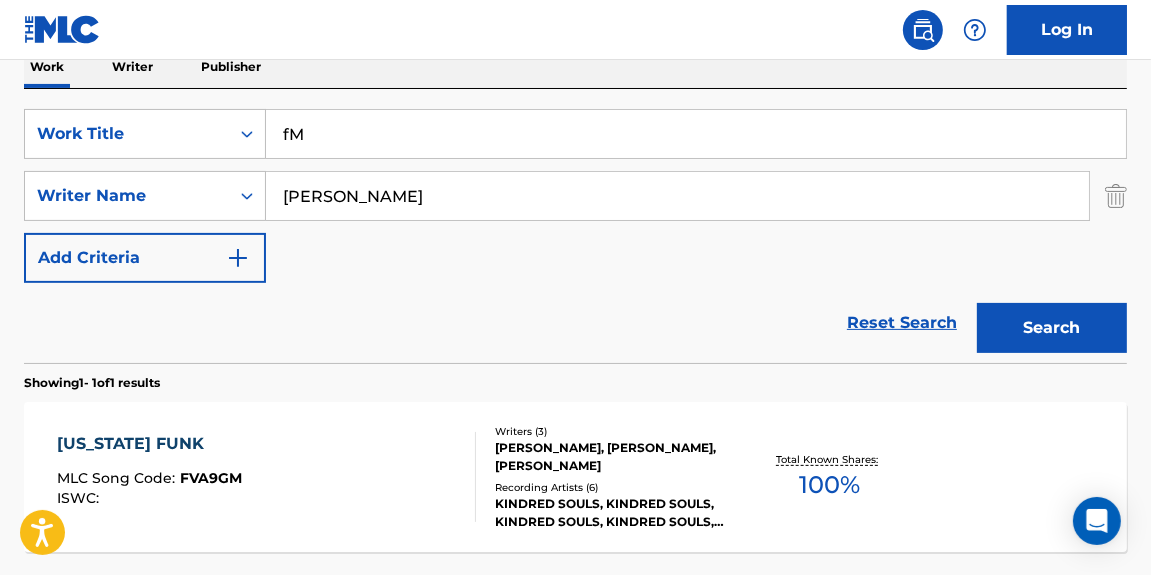 type on "f" 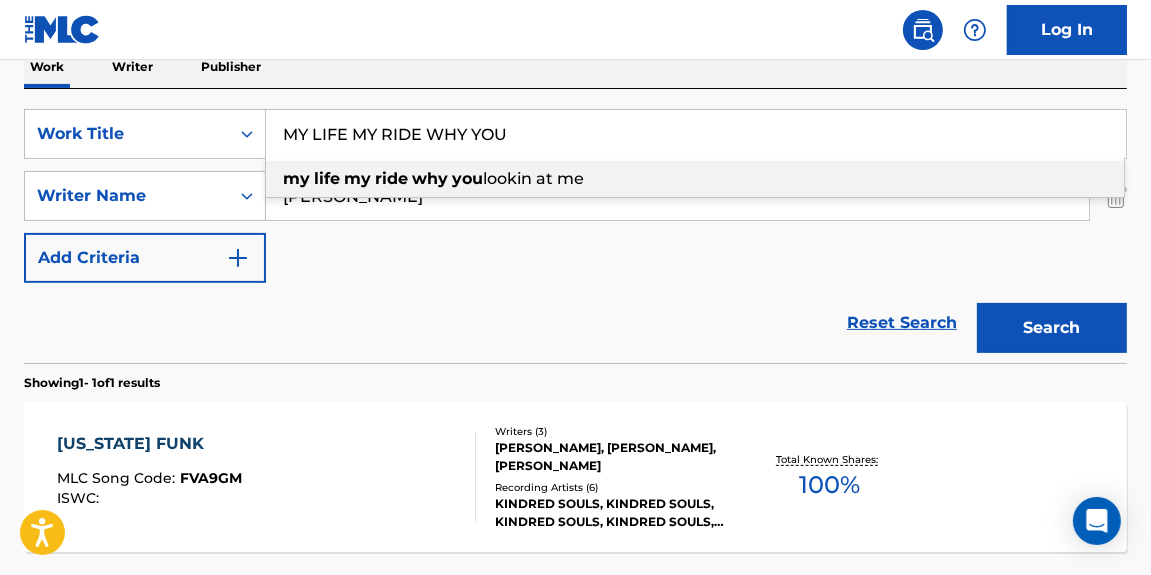 click on "you" at bounding box center [467, 178] 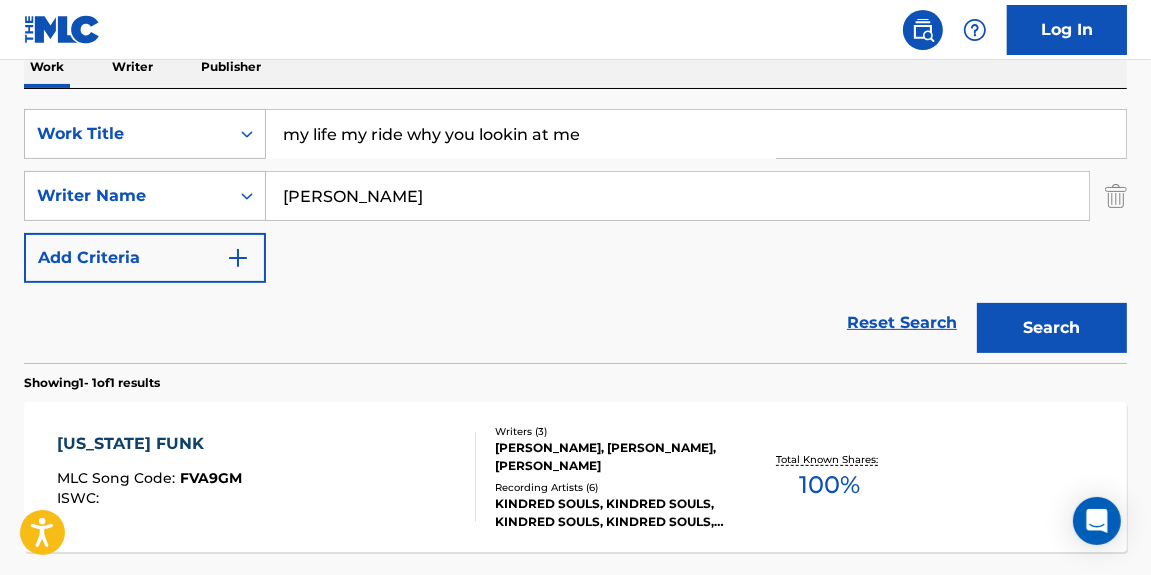 click on "Search" at bounding box center (1052, 328) 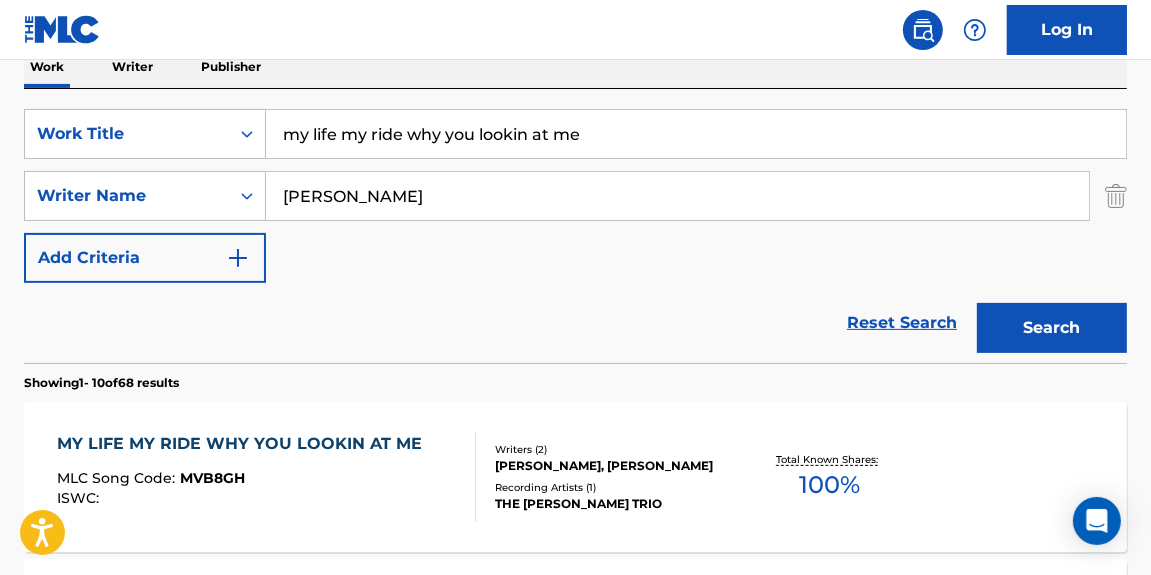 click on "Total Known Shares: 100 %" at bounding box center (829, 477) 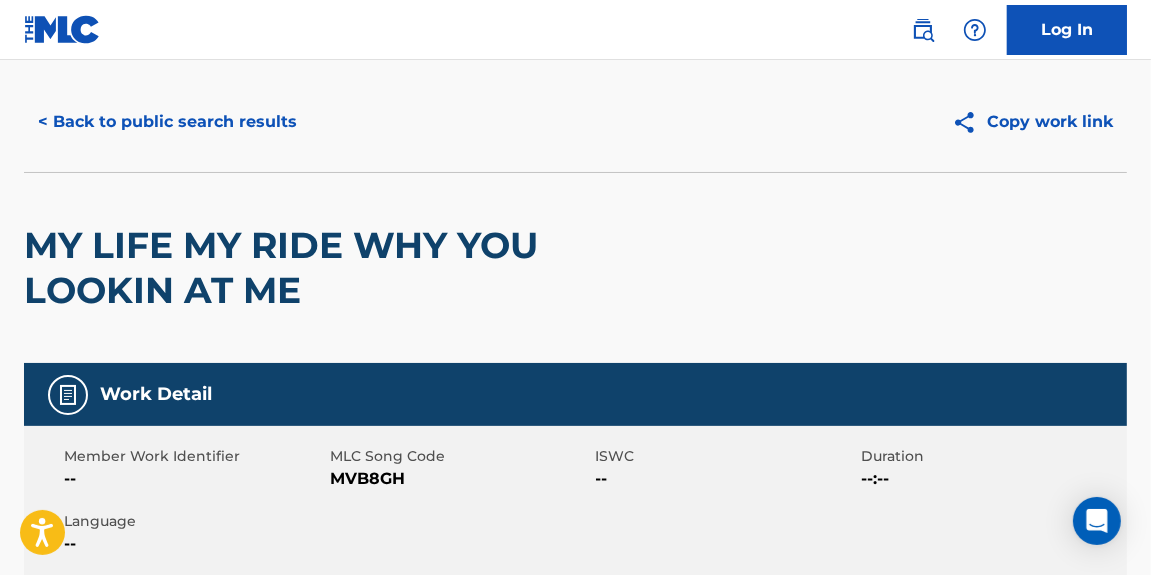 scroll, scrollTop: 0, scrollLeft: 0, axis: both 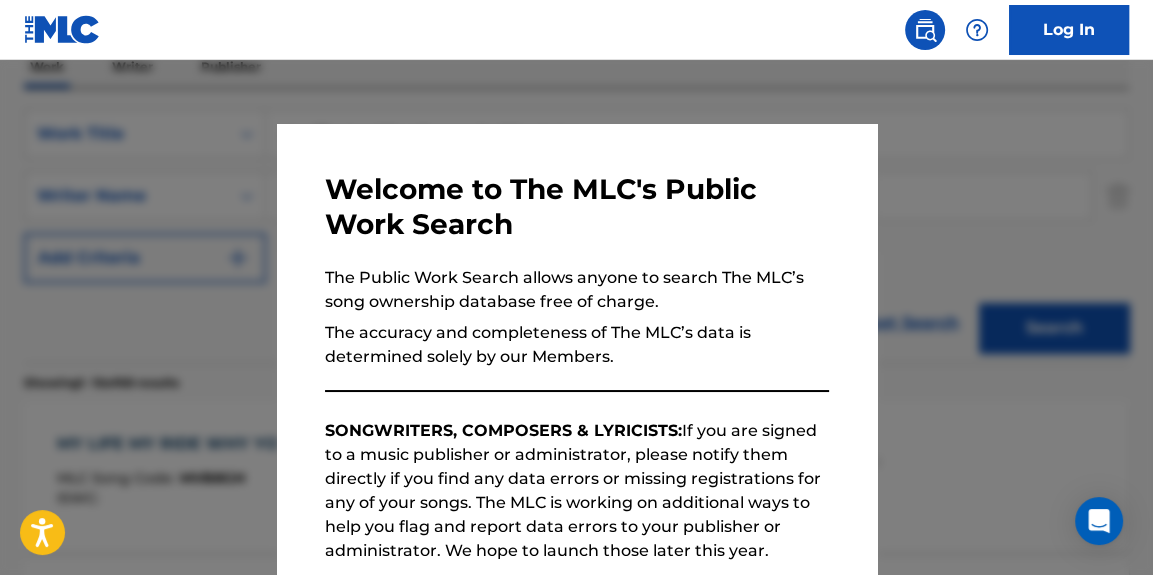 drag, startPoint x: 410, startPoint y: 77, endPoint x: 526, endPoint y: 148, distance: 136.00368 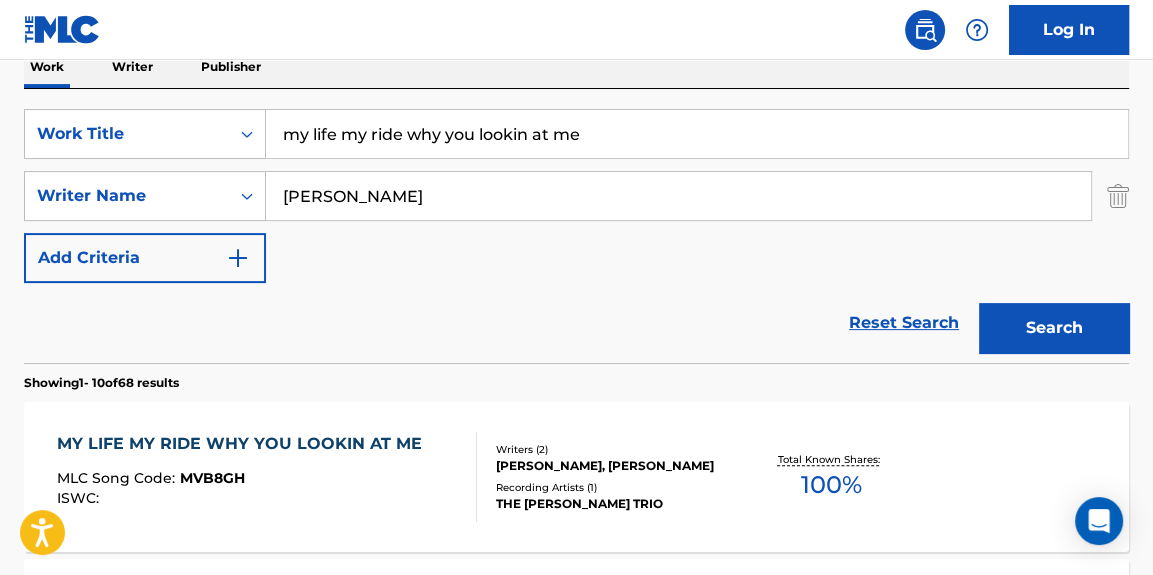 drag, startPoint x: 576, startPoint y: 131, endPoint x: 156, endPoint y: 38, distance: 430.17322 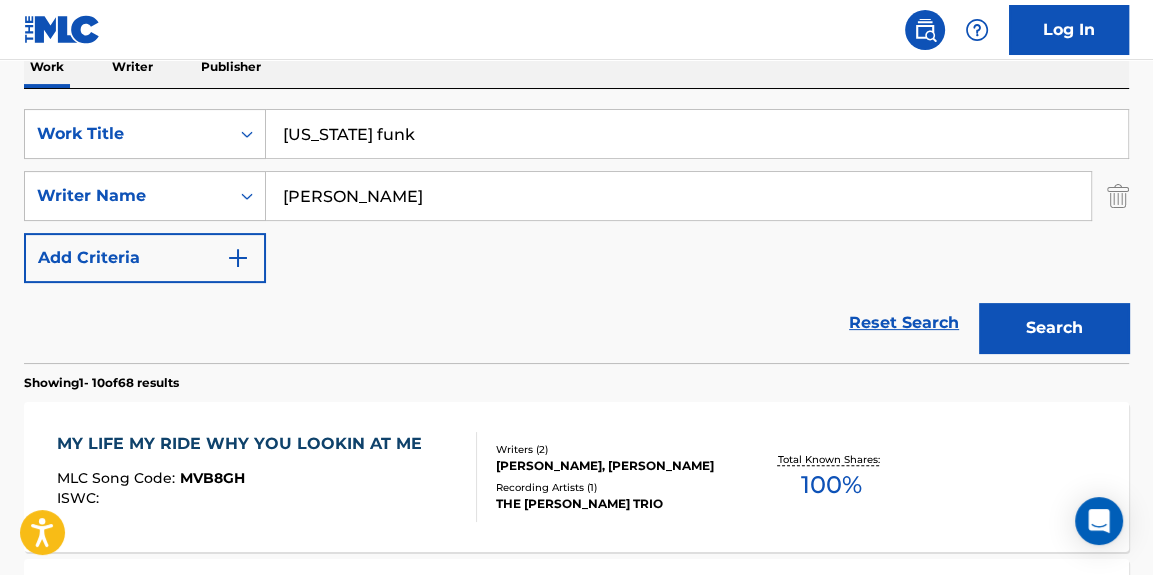 type on "[US_STATE] funk" 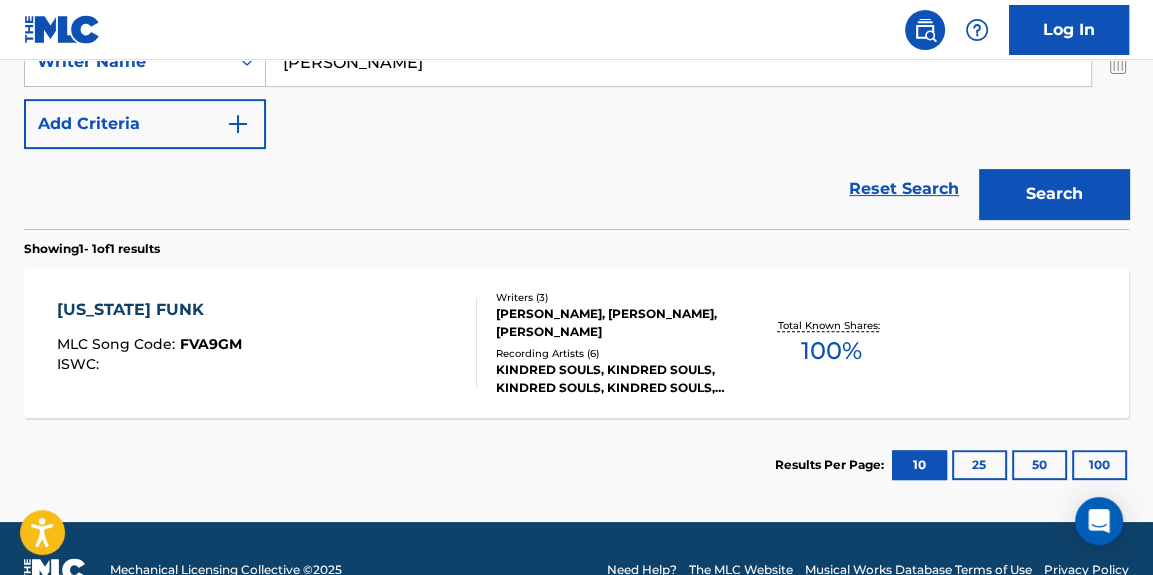 scroll, scrollTop: 476, scrollLeft: 0, axis: vertical 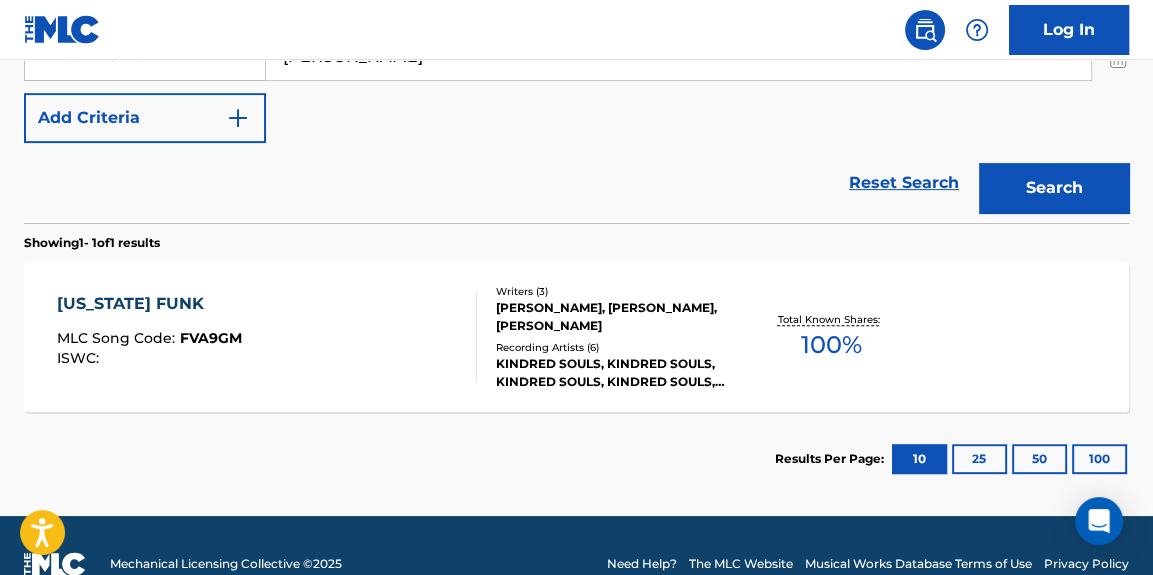 click on "100 %" at bounding box center [831, 345] 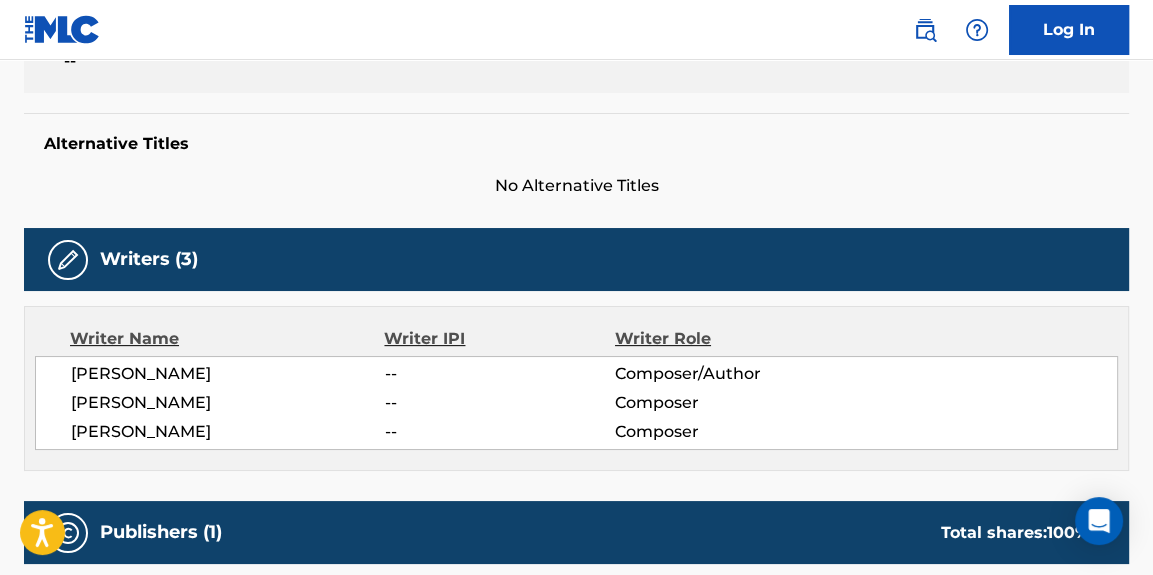 scroll, scrollTop: 0, scrollLeft: 0, axis: both 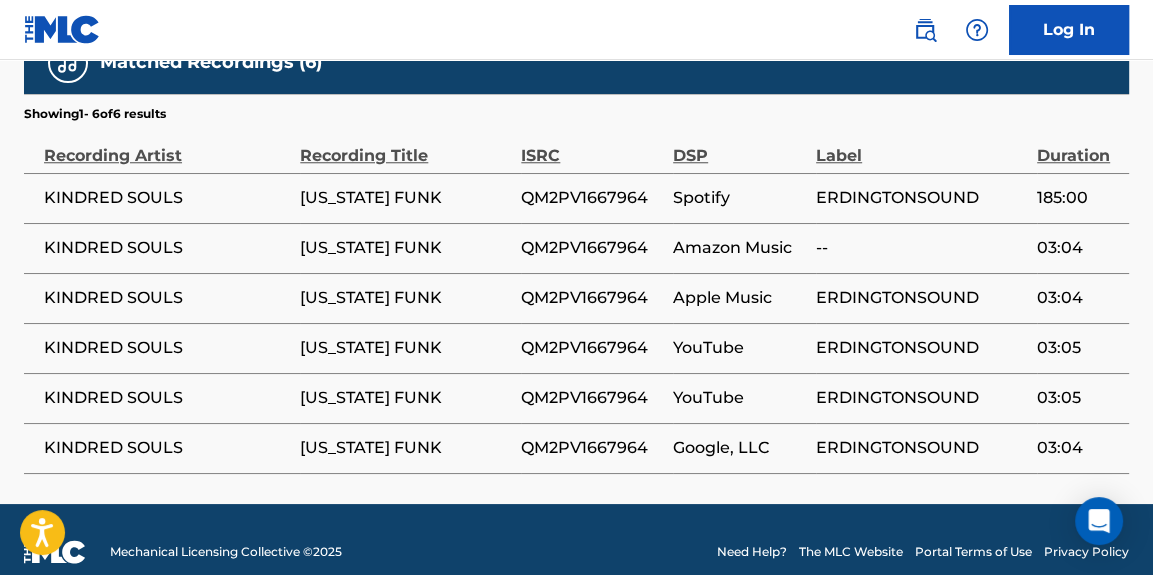 click on "QM2PV1667964" at bounding box center (592, 198) 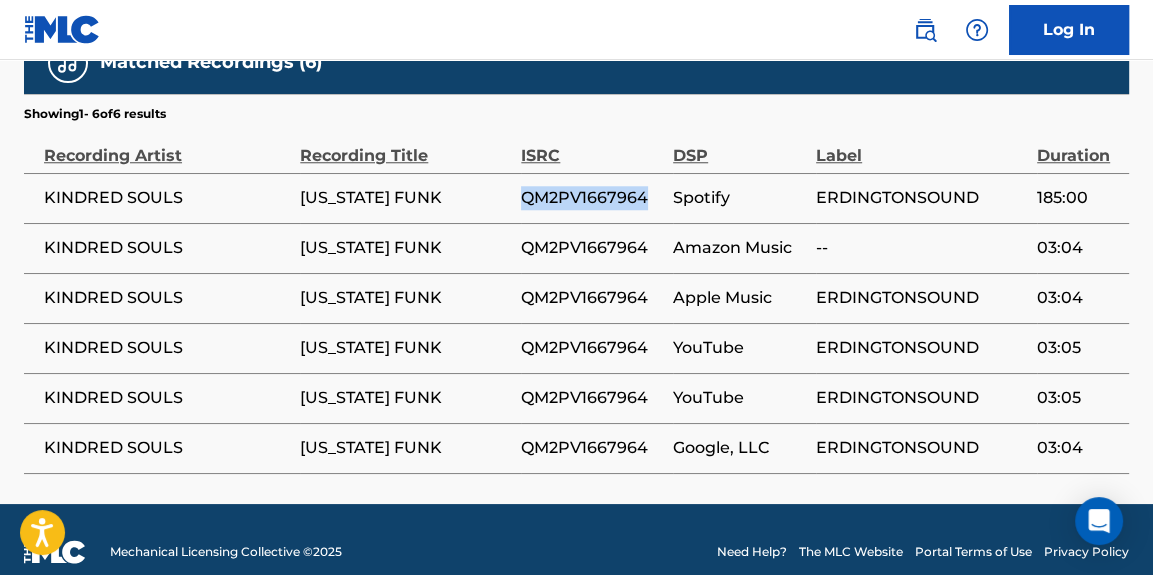 click on "QM2PV1667964" at bounding box center (592, 198) 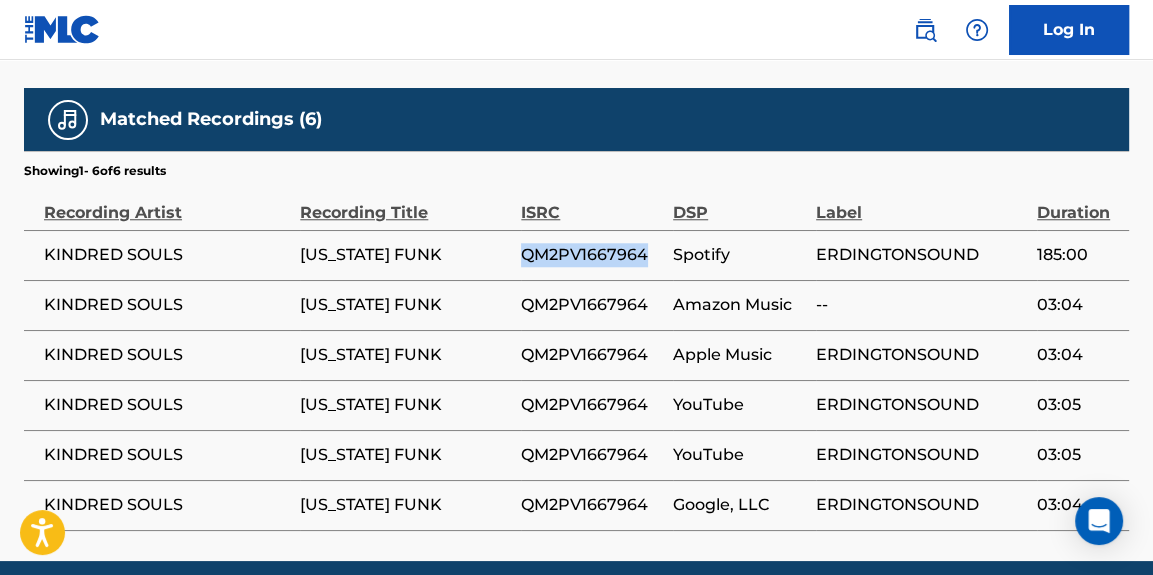 scroll, scrollTop: 1270, scrollLeft: 0, axis: vertical 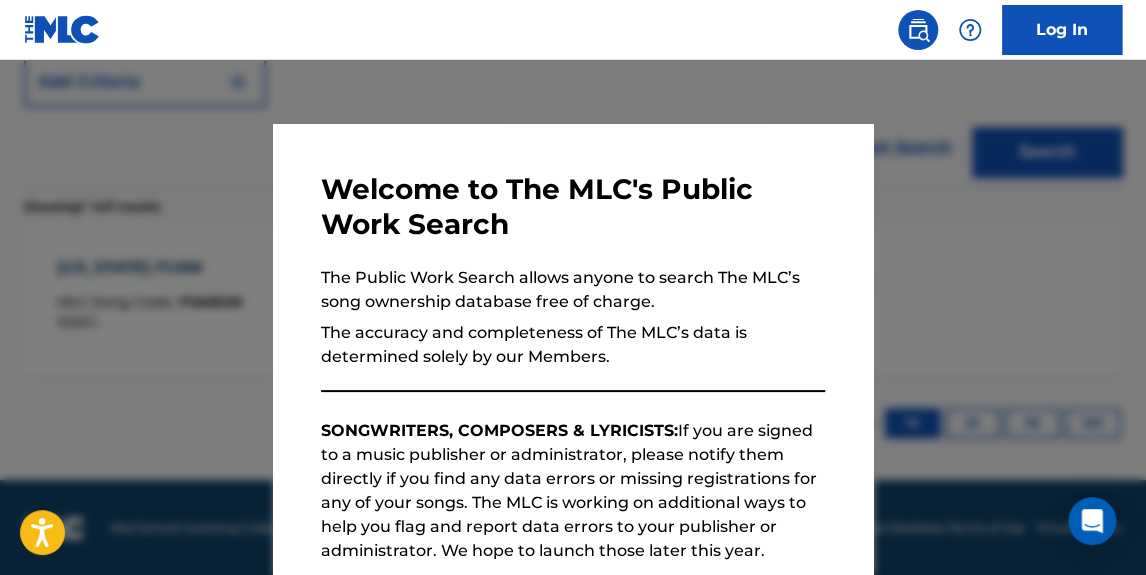 drag, startPoint x: 455, startPoint y: 97, endPoint x: 544, endPoint y: 116, distance: 91.00549 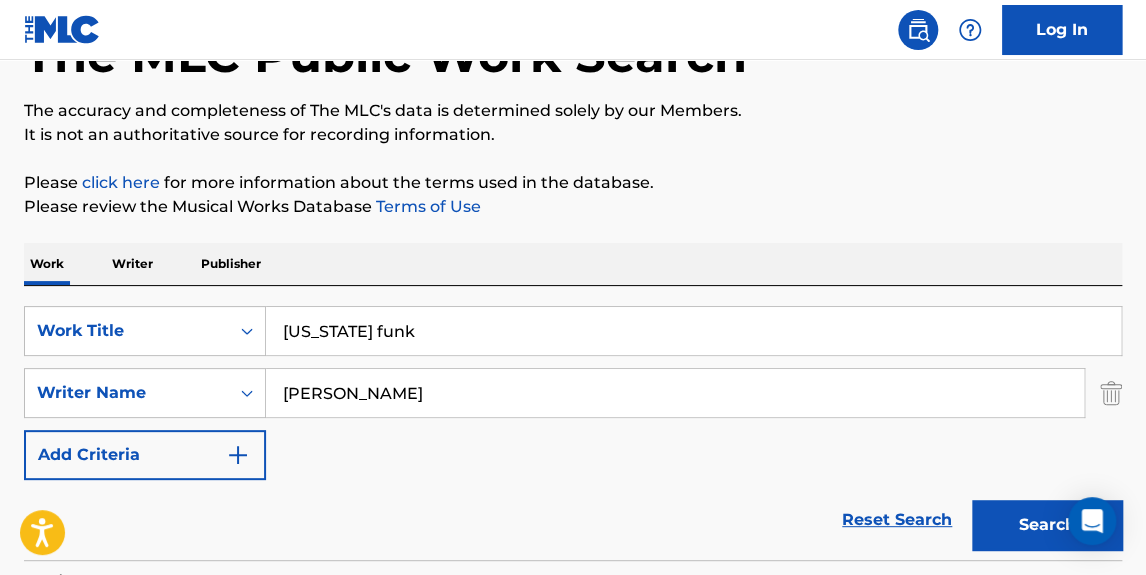 scroll, scrollTop: 140, scrollLeft: 0, axis: vertical 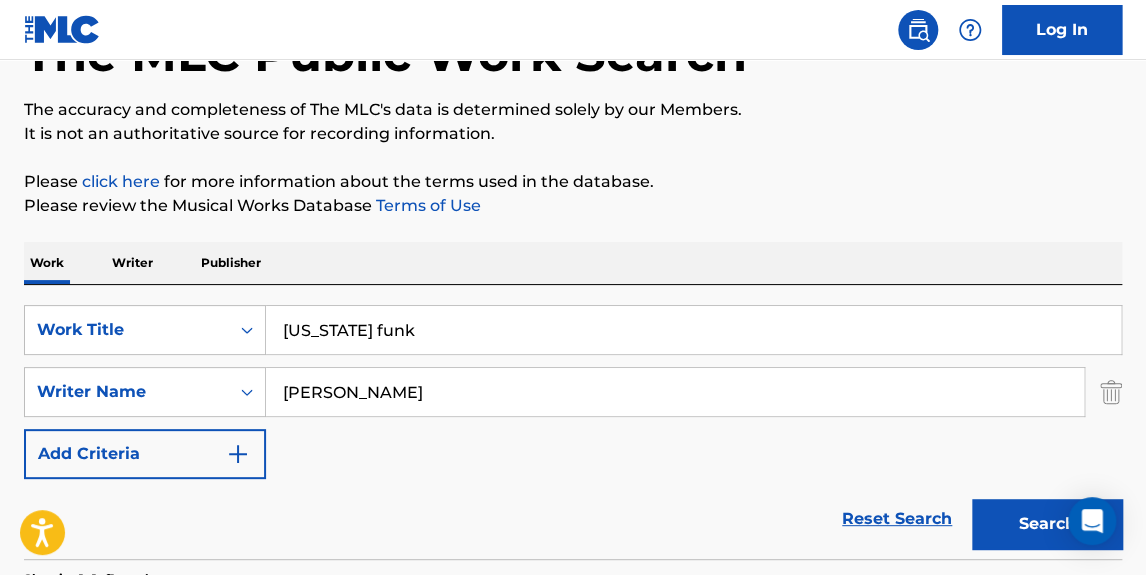 drag, startPoint x: 424, startPoint y: 341, endPoint x: 98, endPoint y: 285, distance: 330.77484 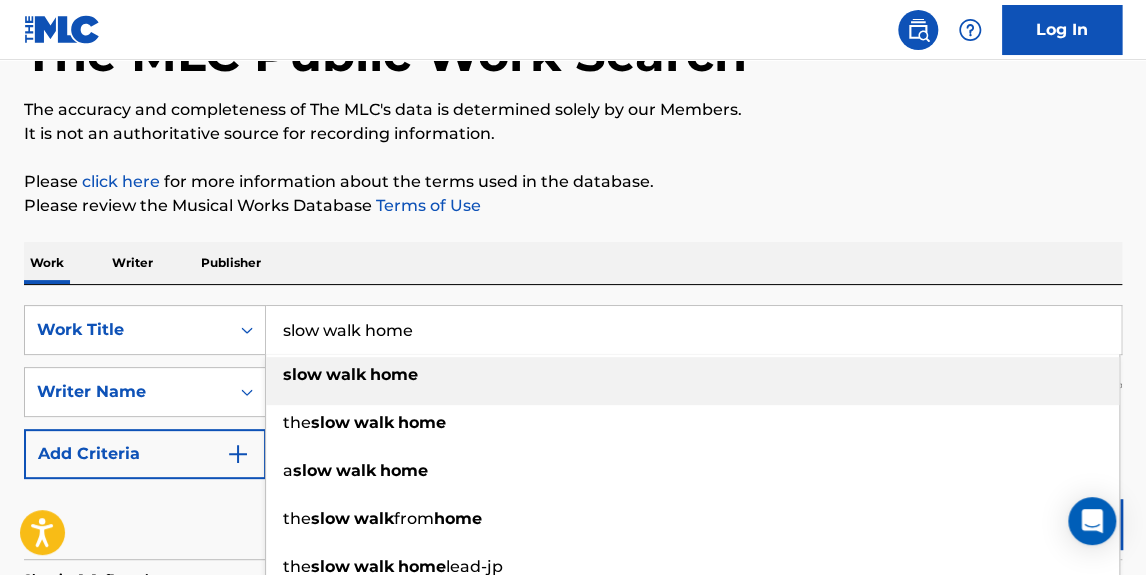type on "slow walk home" 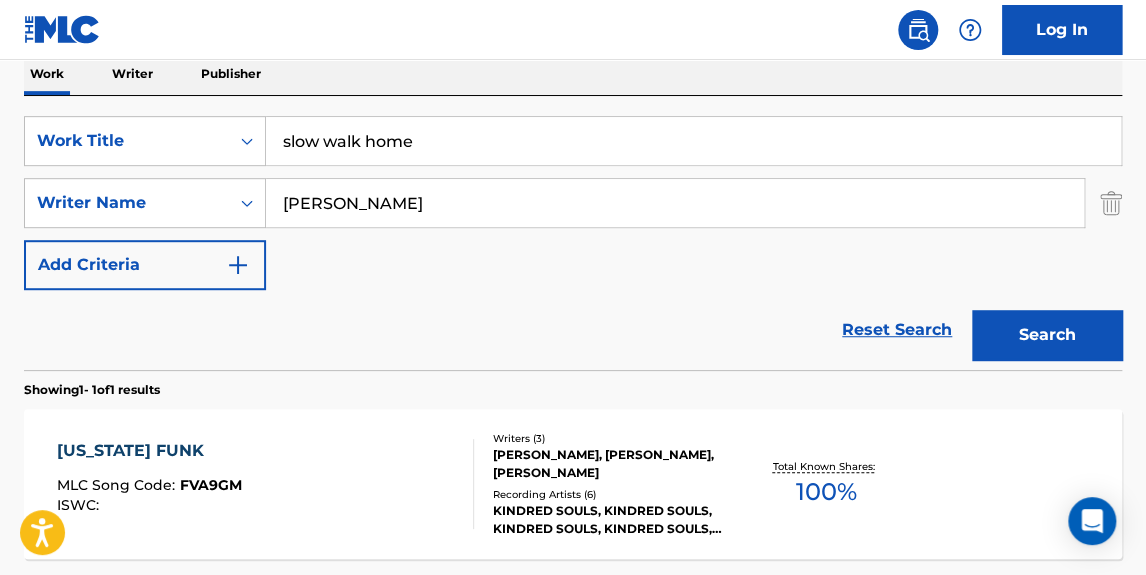 scroll, scrollTop: 332, scrollLeft: 0, axis: vertical 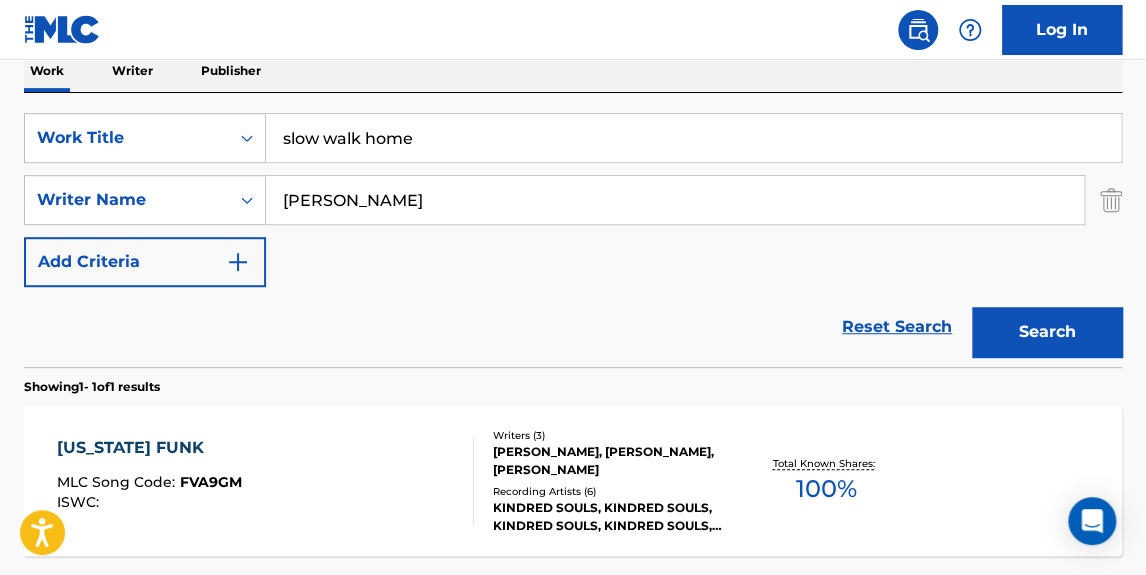 click on "Search" at bounding box center [1047, 332] 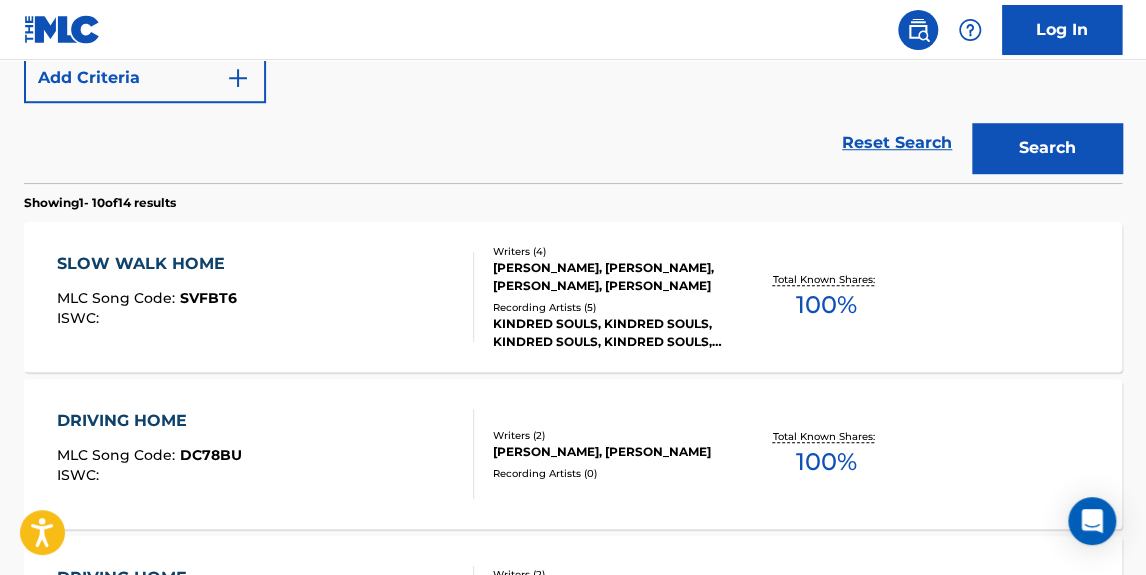 scroll, scrollTop: 512, scrollLeft: 0, axis: vertical 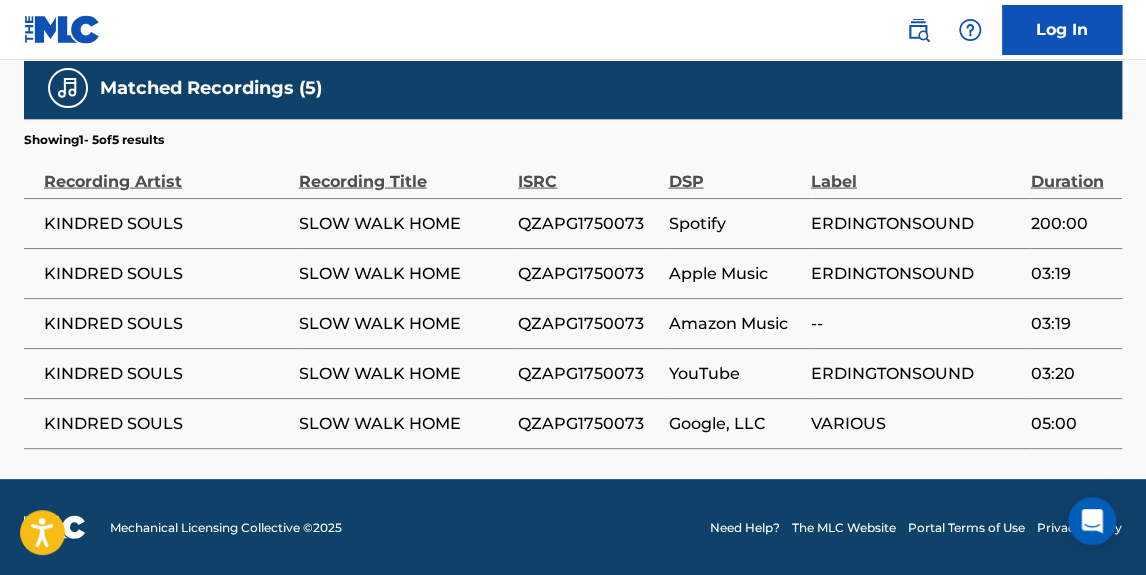 click on "QZAPG1750073" at bounding box center (588, 223) 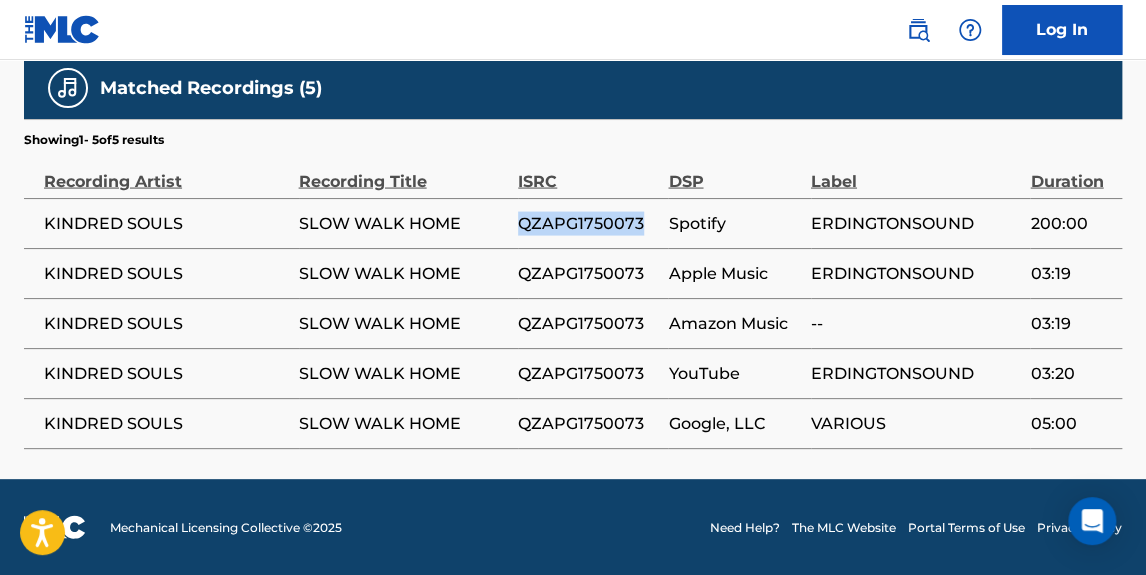 click on "QZAPG1750073" at bounding box center (588, 223) 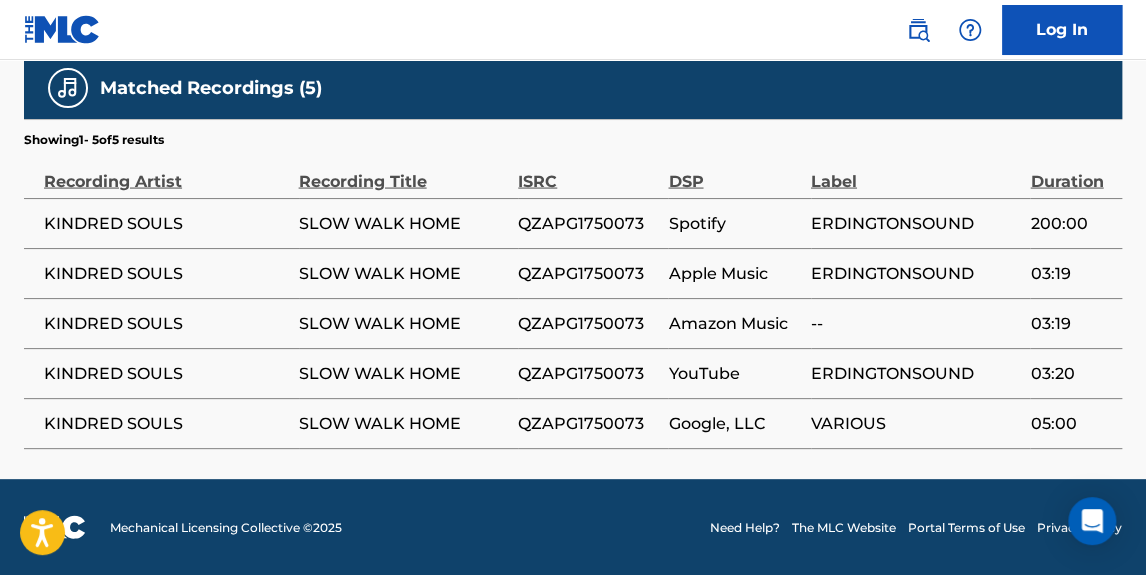scroll, scrollTop: 626, scrollLeft: 0, axis: vertical 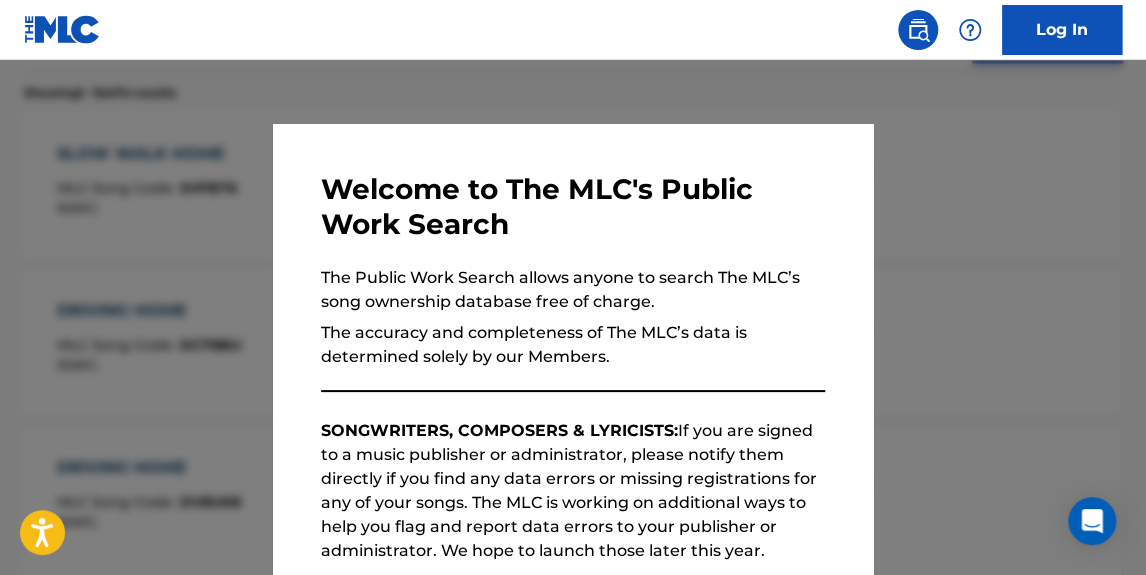 click at bounding box center (573, 347) 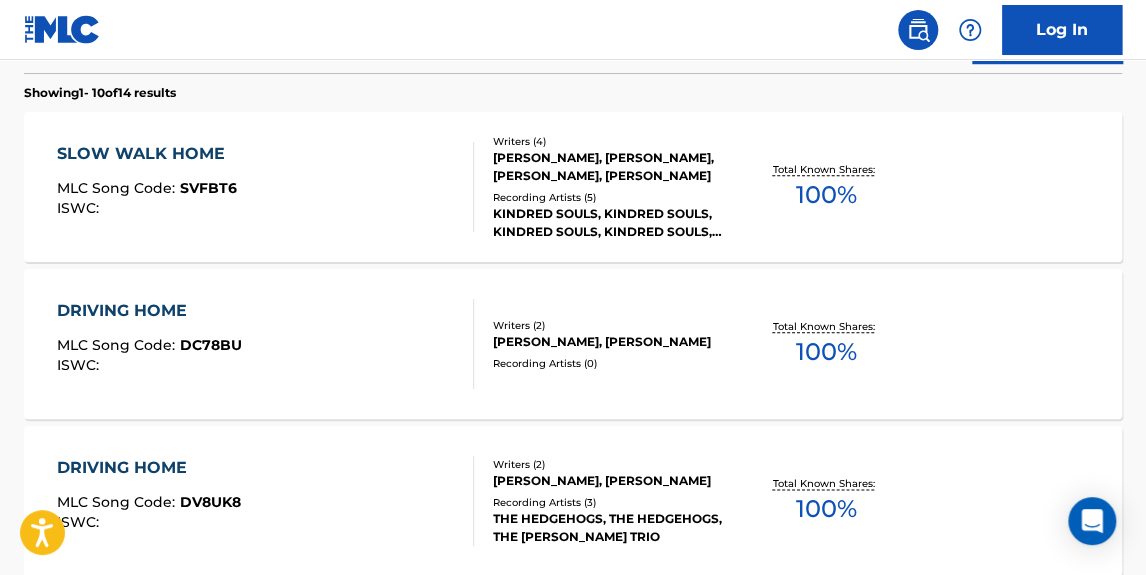 drag, startPoint x: 1129, startPoint y: 223, endPoint x: 1148, endPoint y: 223, distance: 19 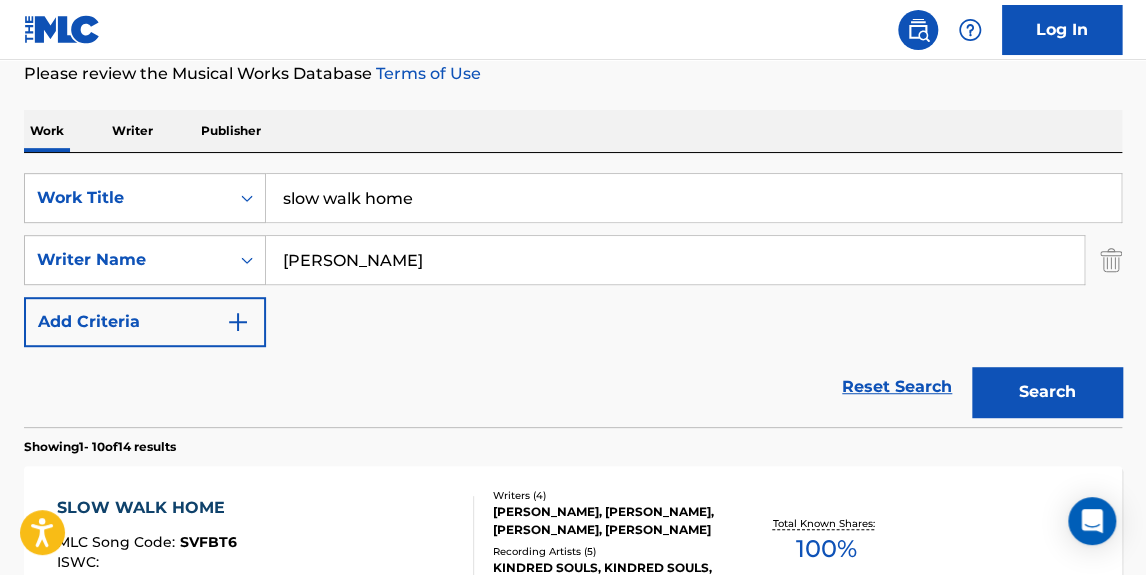 scroll, scrollTop: 272, scrollLeft: 0, axis: vertical 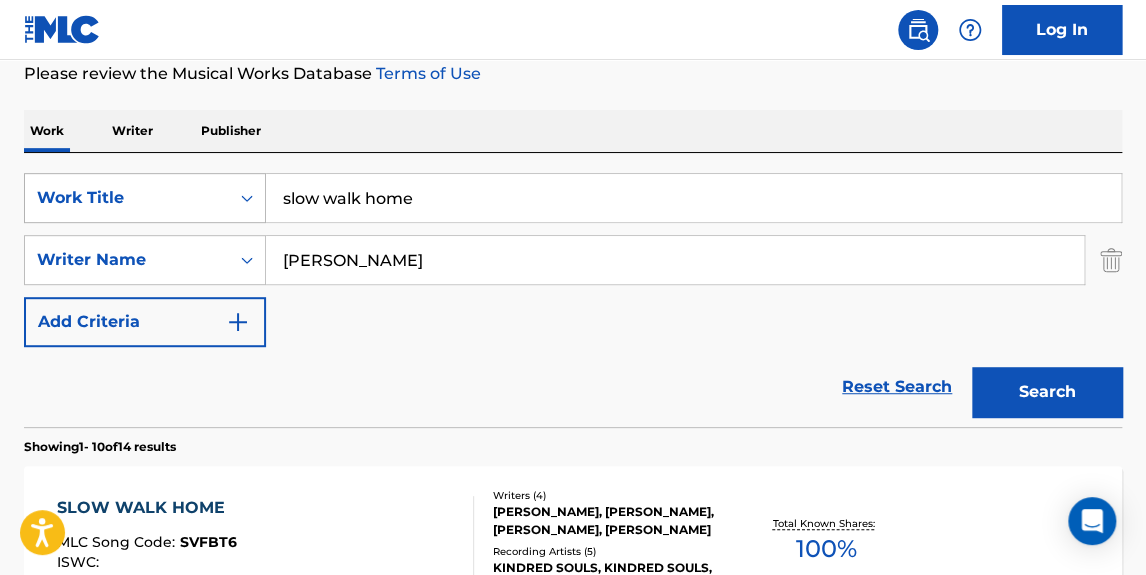 drag, startPoint x: 320, startPoint y: 203, endPoint x: 151, endPoint y: 197, distance: 169.10648 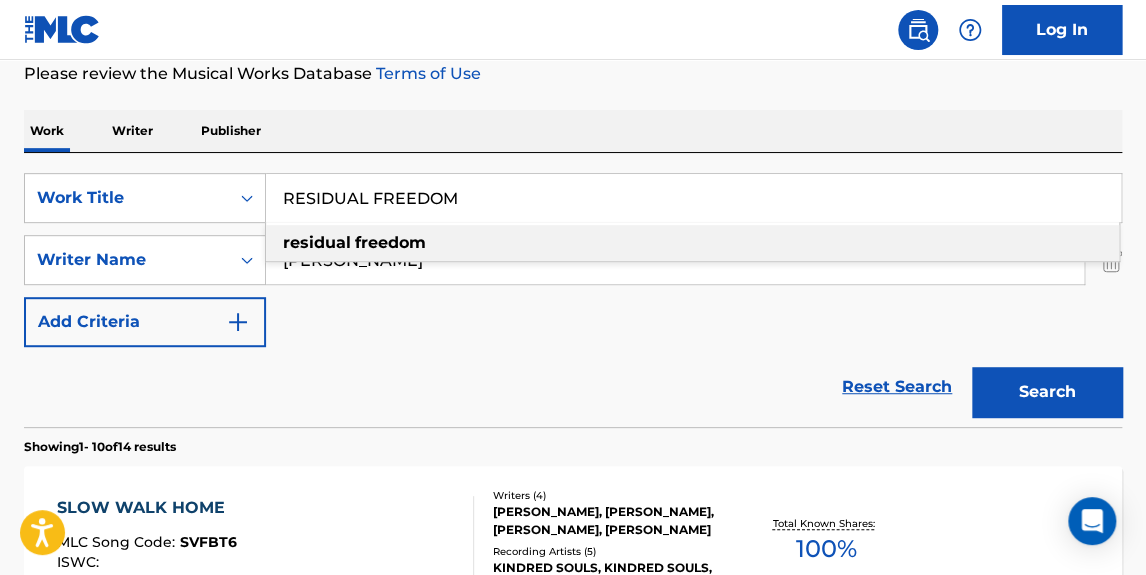 type on "RESIDUAL FREEDOM" 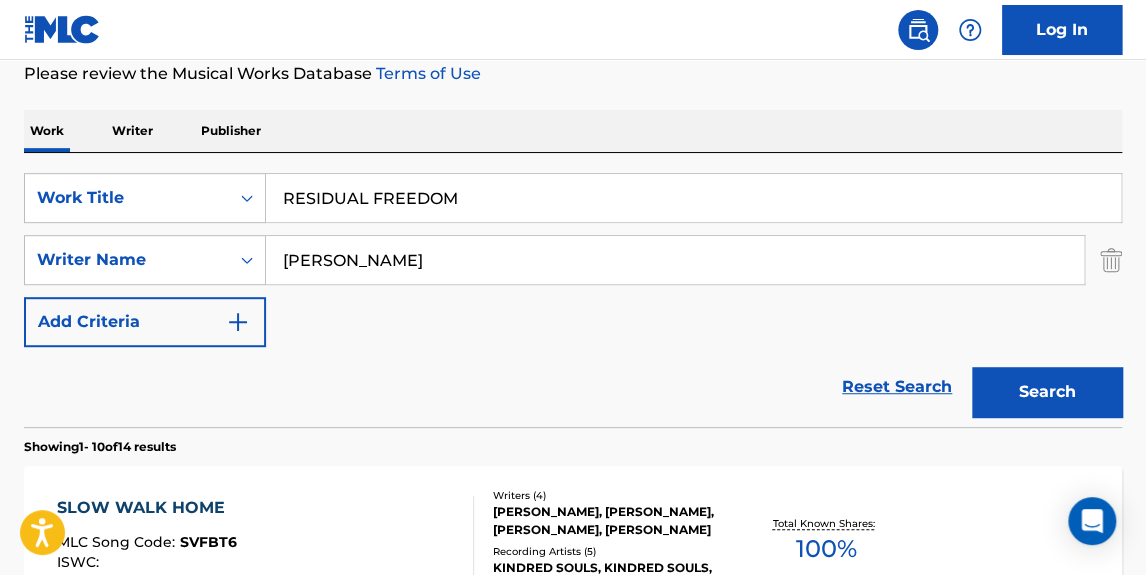 click on "Search" at bounding box center (1047, 392) 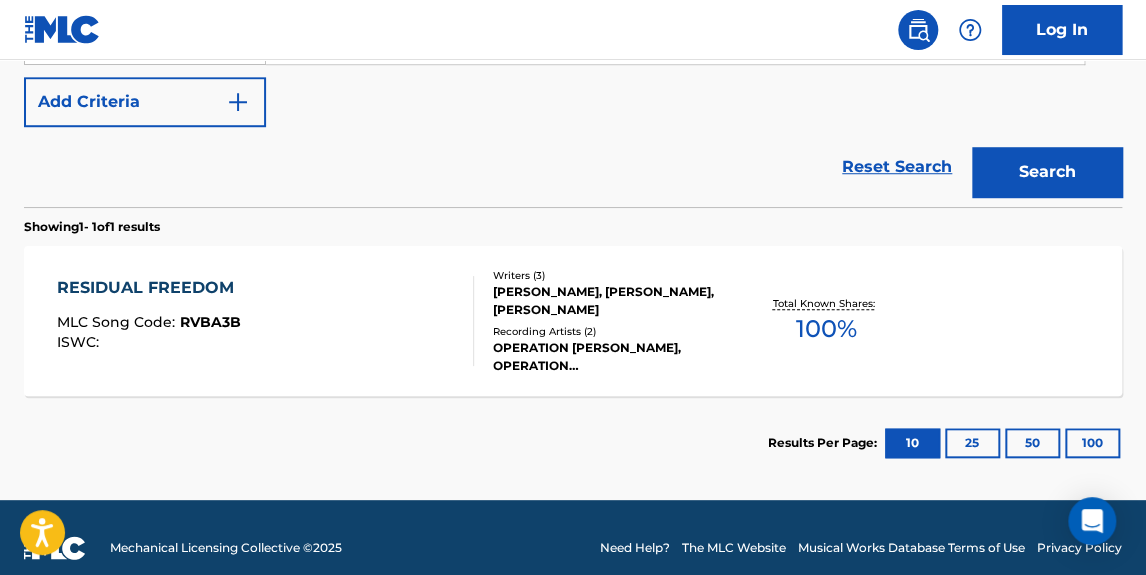 scroll, scrollTop: 496, scrollLeft: 0, axis: vertical 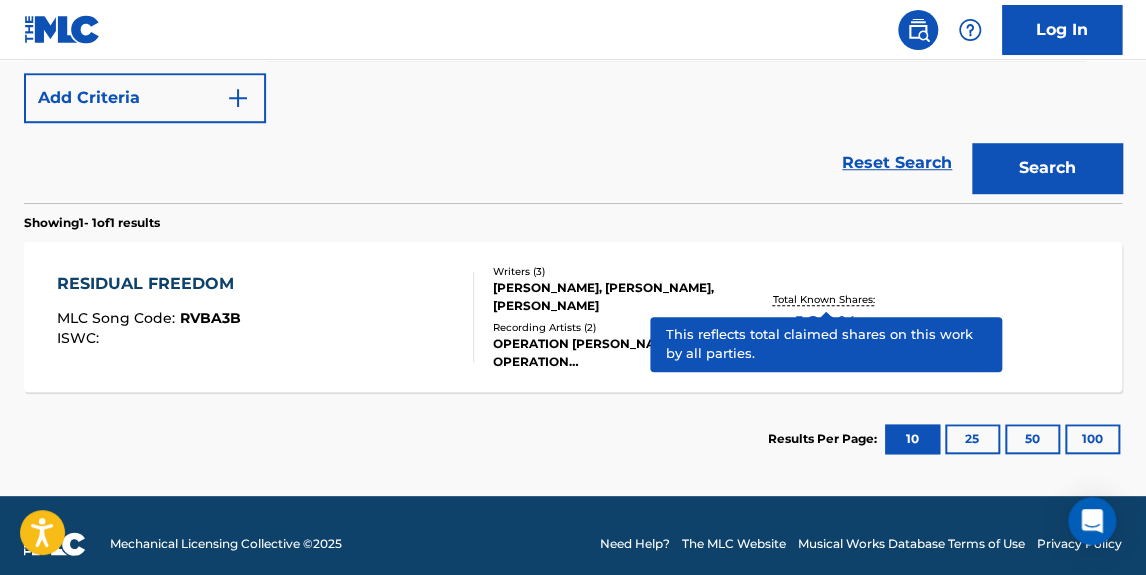 click on "Total Known Shares:" at bounding box center (826, 299) 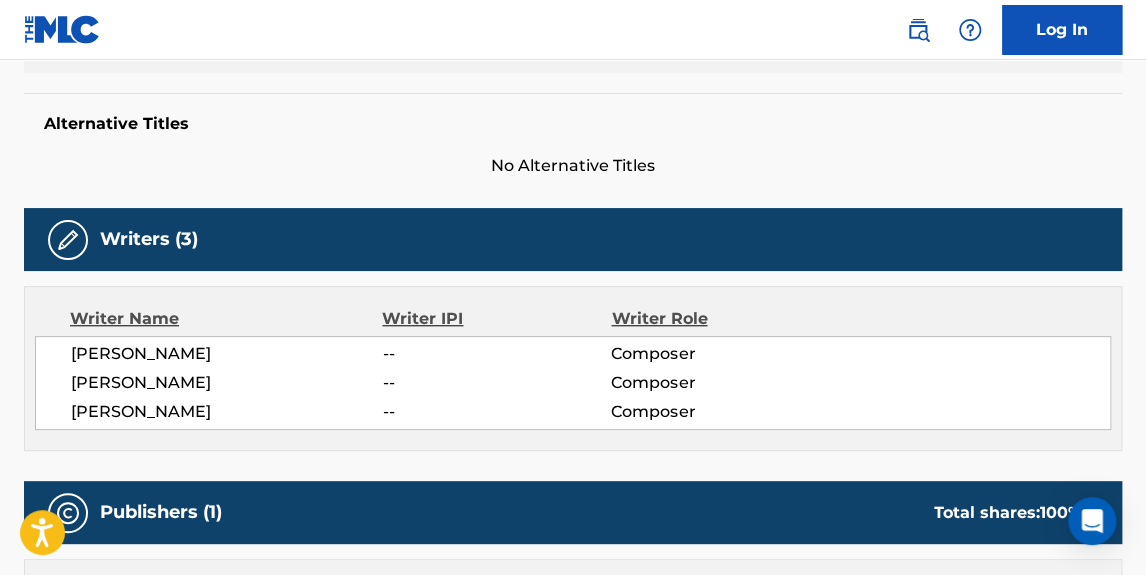 scroll, scrollTop: 0, scrollLeft: 0, axis: both 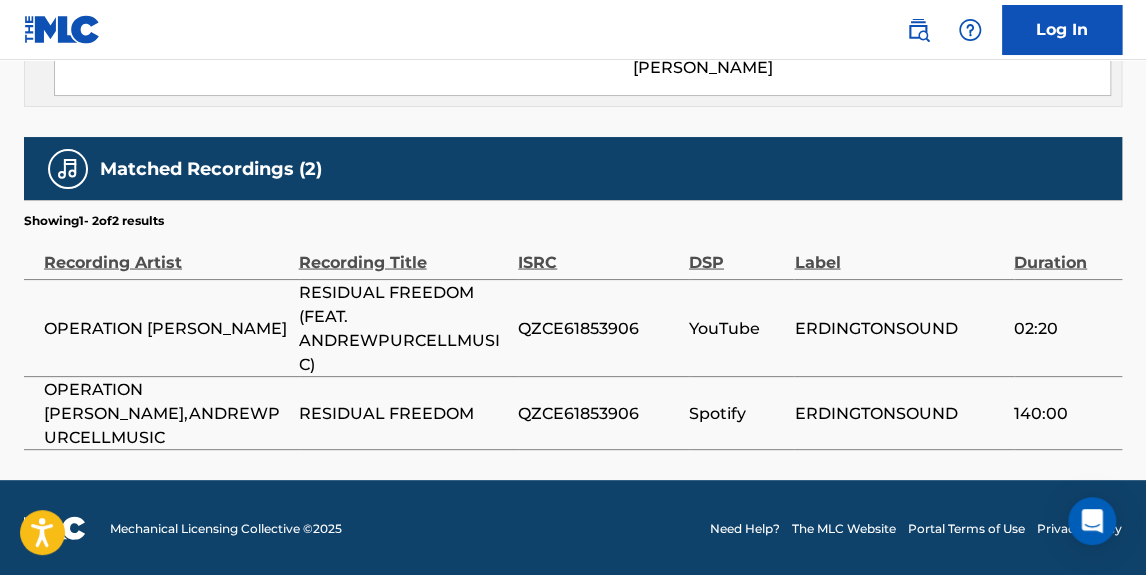 click on "QZCE61853906" at bounding box center (598, 413) 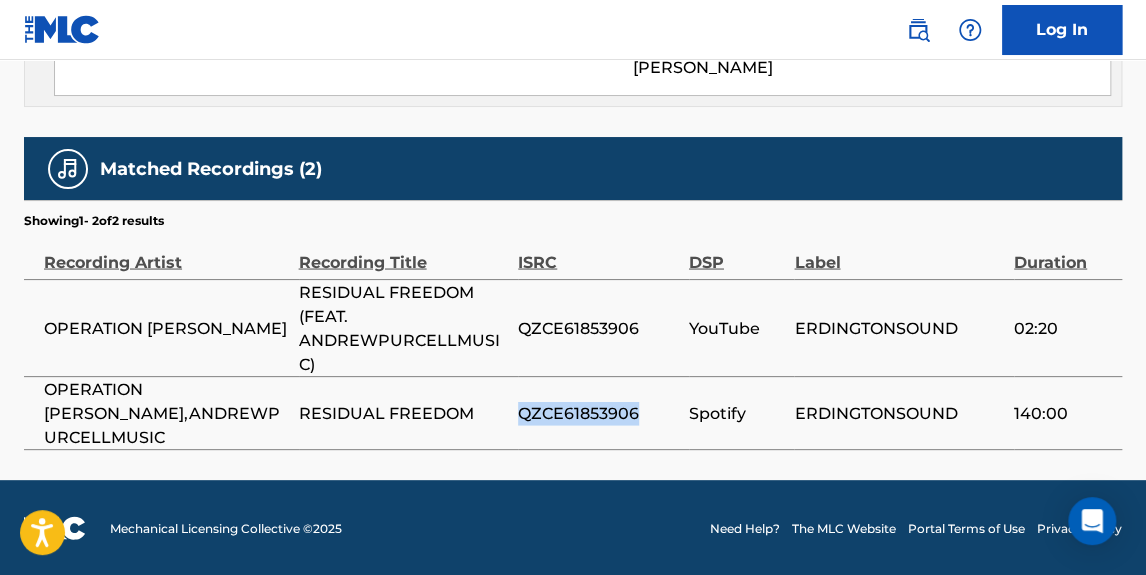 click on "QZCE61853906" at bounding box center [598, 413] 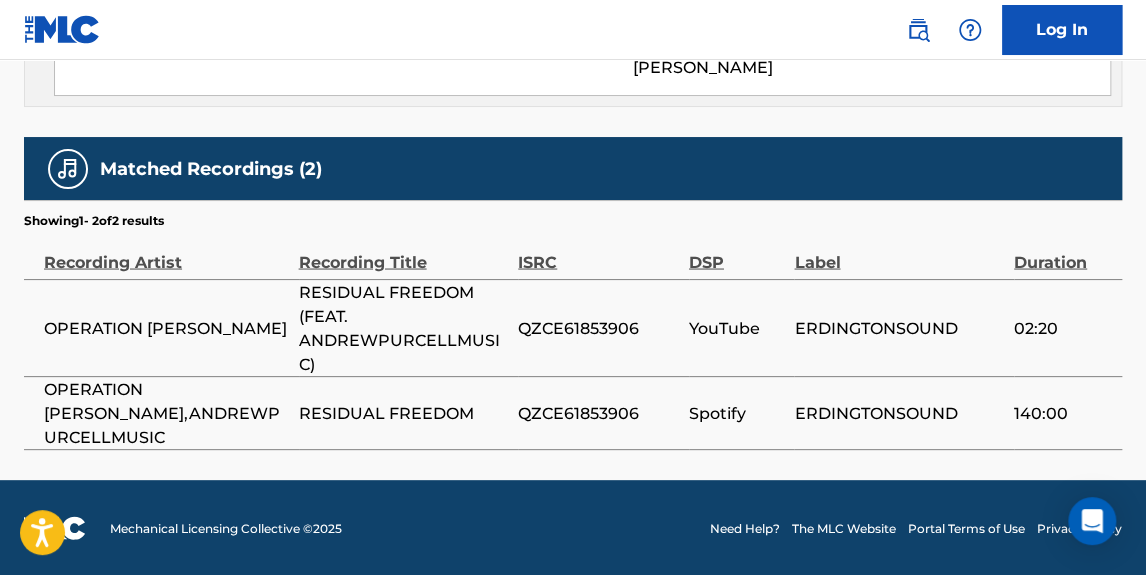 drag, startPoint x: 1143, startPoint y: 283, endPoint x: 1132, endPoint y: 287, distance: 11.7046995 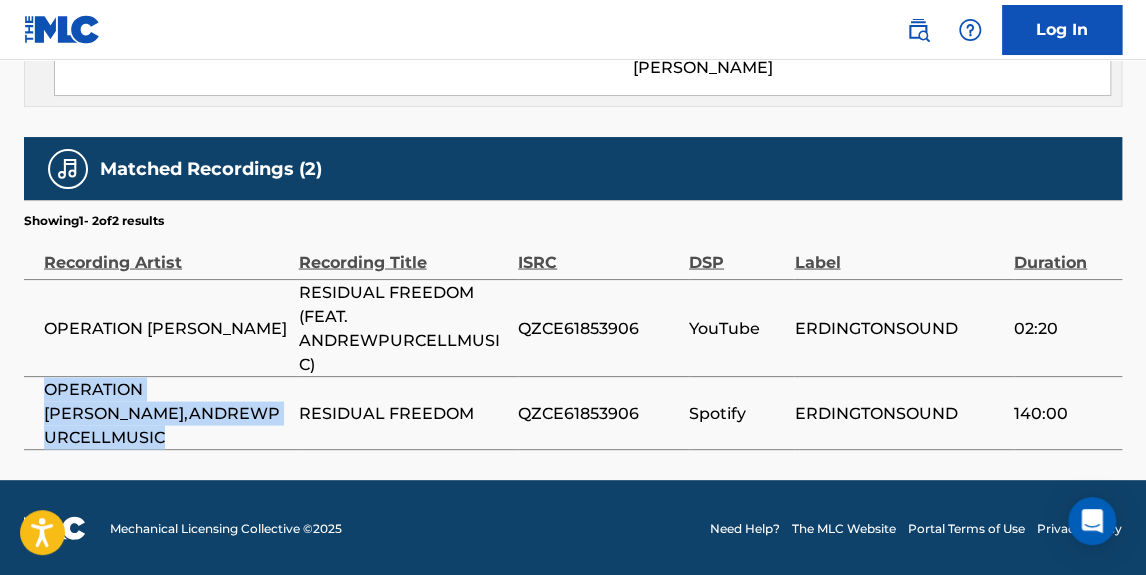 drag, startPoint x: 40, startPoint y: 388, endPoint x: 207, endPoint y: 397, distance: 167.24234 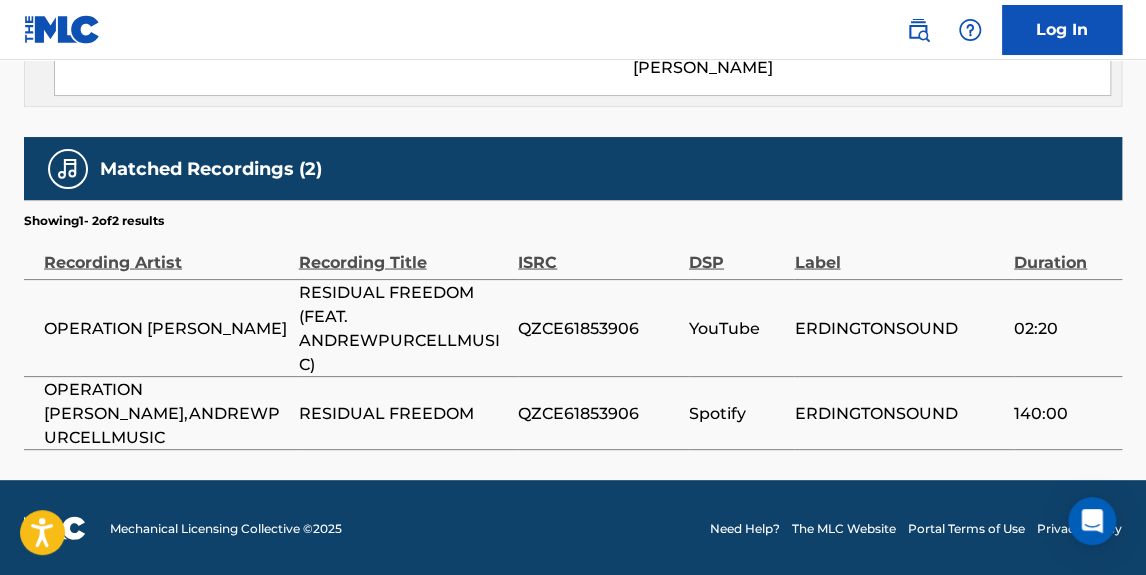 click on "< Back to public search results Copy work link RESIDUAL FREEDOM     Work Detail   Member Work Identifier -- MLC Song Code RVBA3B ISWC -- Duration --:-- Language -- Alternative Titles No Alternative Titles Writers   (3) Writer Name Writer IPI Writer Role [PERSON_NAME] -- Composer [PERSON_NAME] -- Composer [PERSON_NAME] -- Composer Publishers   (1) Total shares:  100 % Administrator Name Administrator IPI Administrator Number Collection Share Contact Details SENTRIC MUSIC LIMITED 00509030978 P9399G 100% Sentric Music [EMAIL_ADDRESS][DOMAIN_NAME] Admin Original Publisher Connecting Line Publisher Name Publisher IPI Publisher Number Represented Writers SENTRIC NET MUSIC 00841306561 PA145B [PERSON_NAME], [PERSON_NAME] Total shares:  100 % Matched Recordings   (2) Showing  1  -   2  of  2   results   Recording Artist Recording Title ISRC DSP Label Duration OPERATION [PERSON_NAME] RESIDUAL FREEDOM (FEAT. ANDREWPURCELLMUSIC) QZCE61853906 YouTube ERDINGTONSOUND 02:20 OPERATION [PERSON_NAME],ANDREWPURCELLMUSIC" at bounding box center (573, -356) 